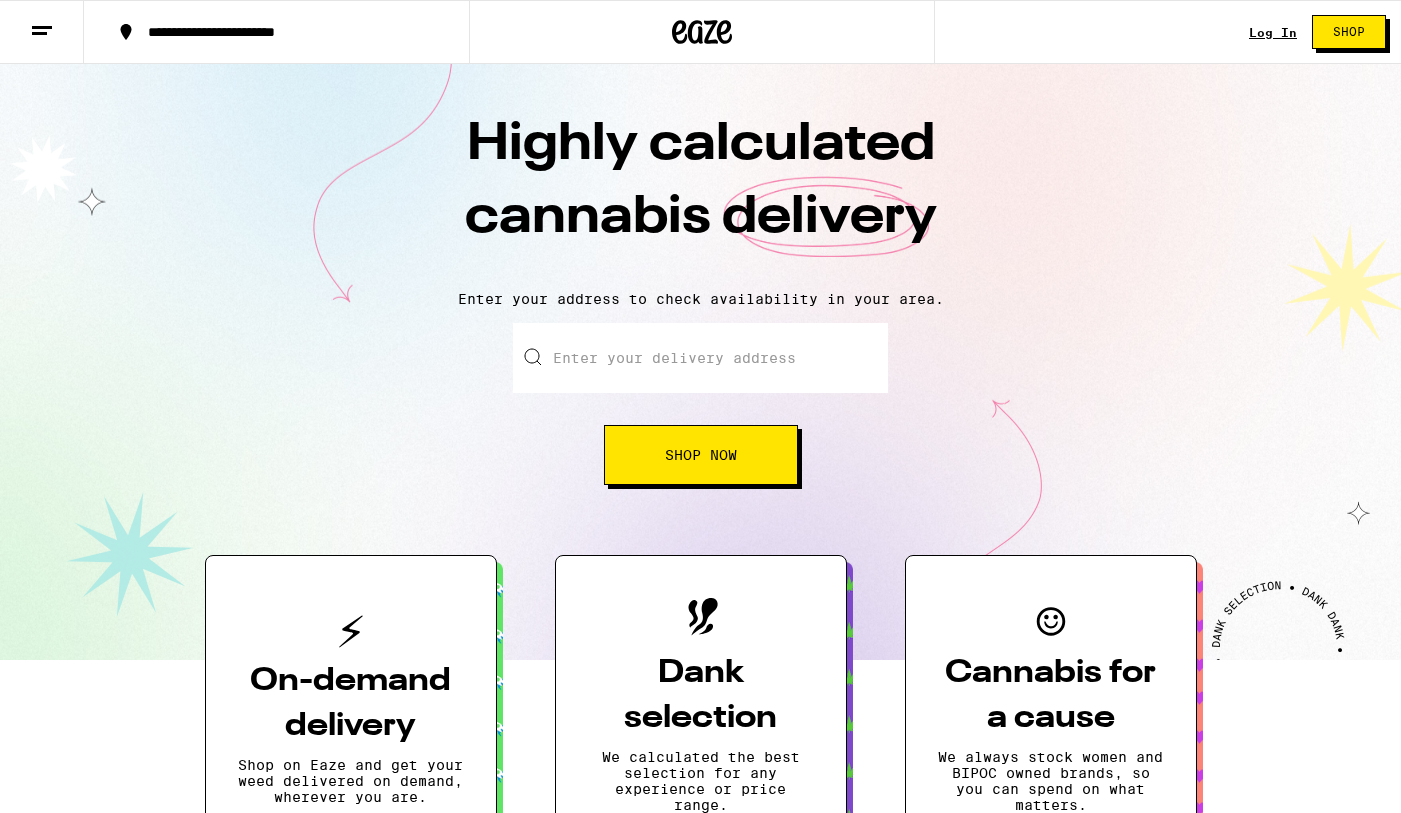 scroll, scrollTop: 0, scrollLeft: 0, axis: both 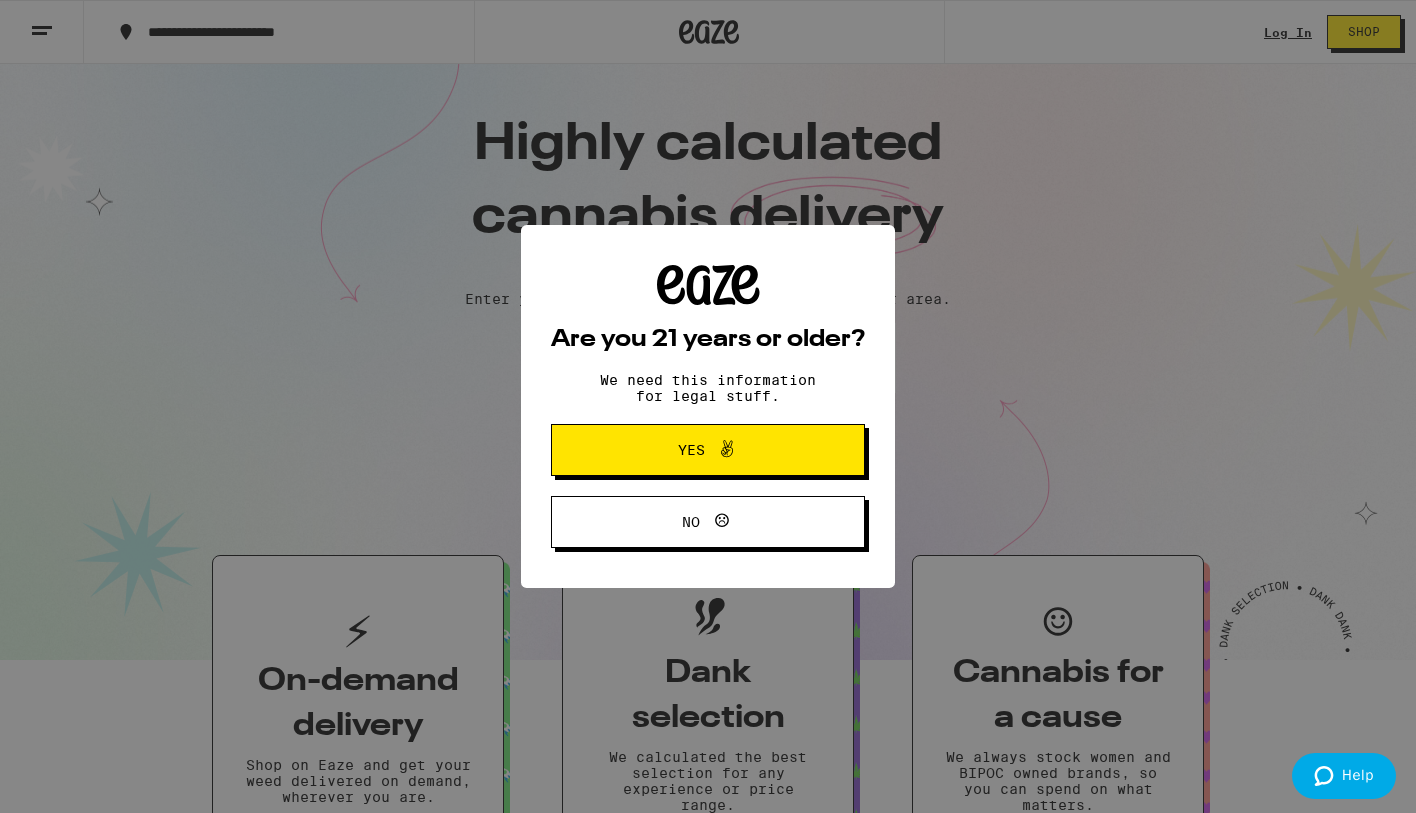 click on "Yes" at bounding box center (708, 450) 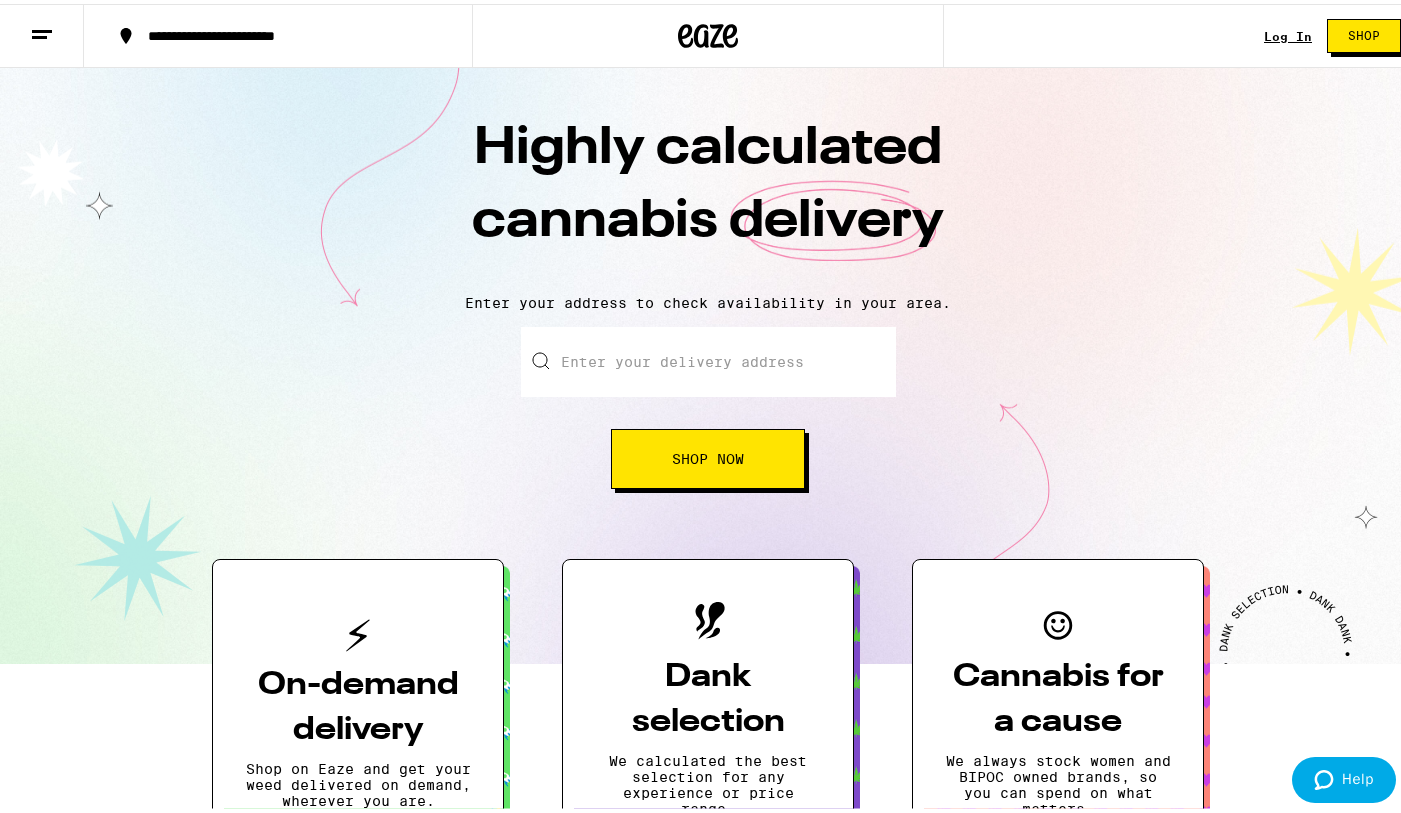 scroll, scrollTop: 0, scrollLeft: 0, axis: both 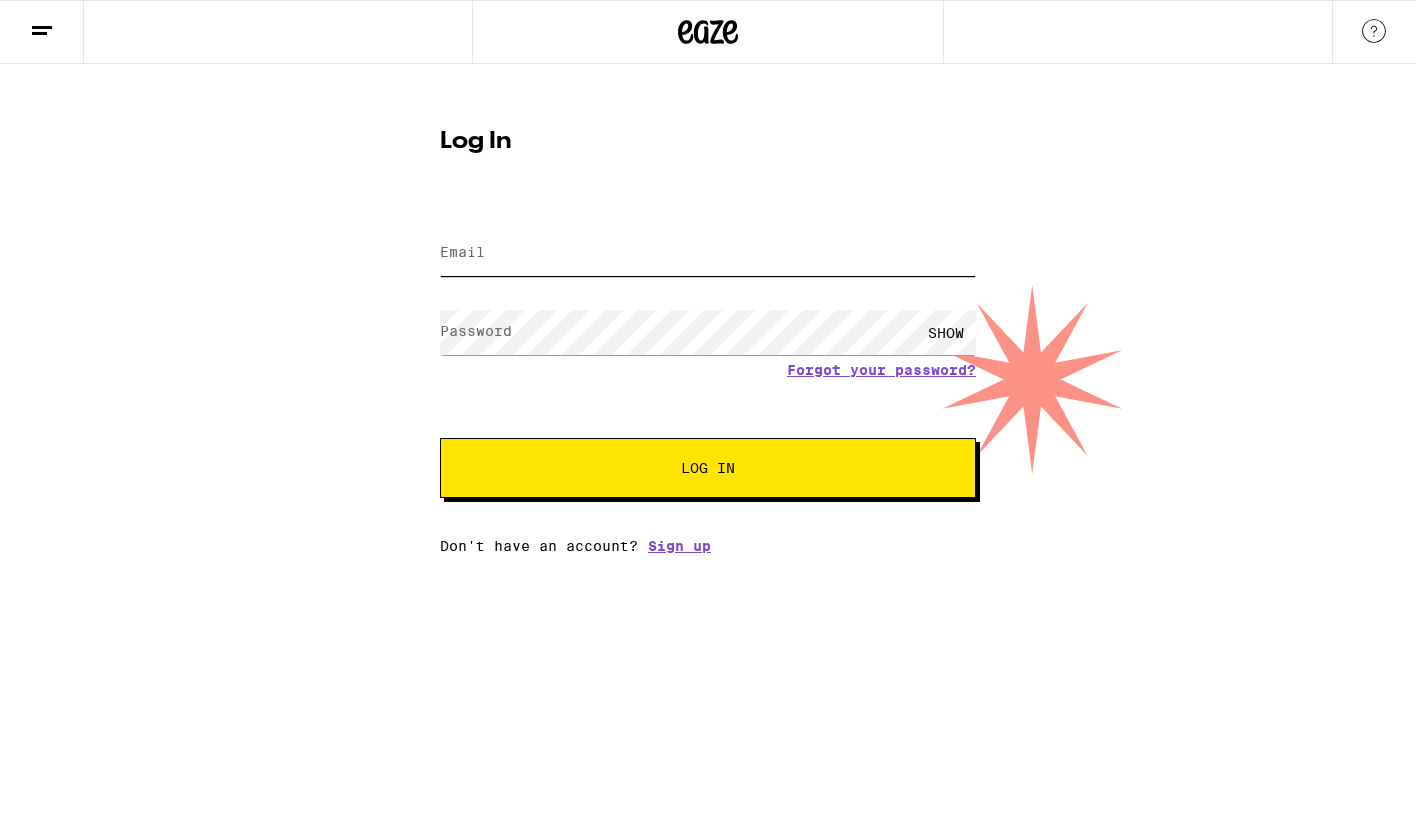 type on "arcticanimalfiesta@gmail.com" 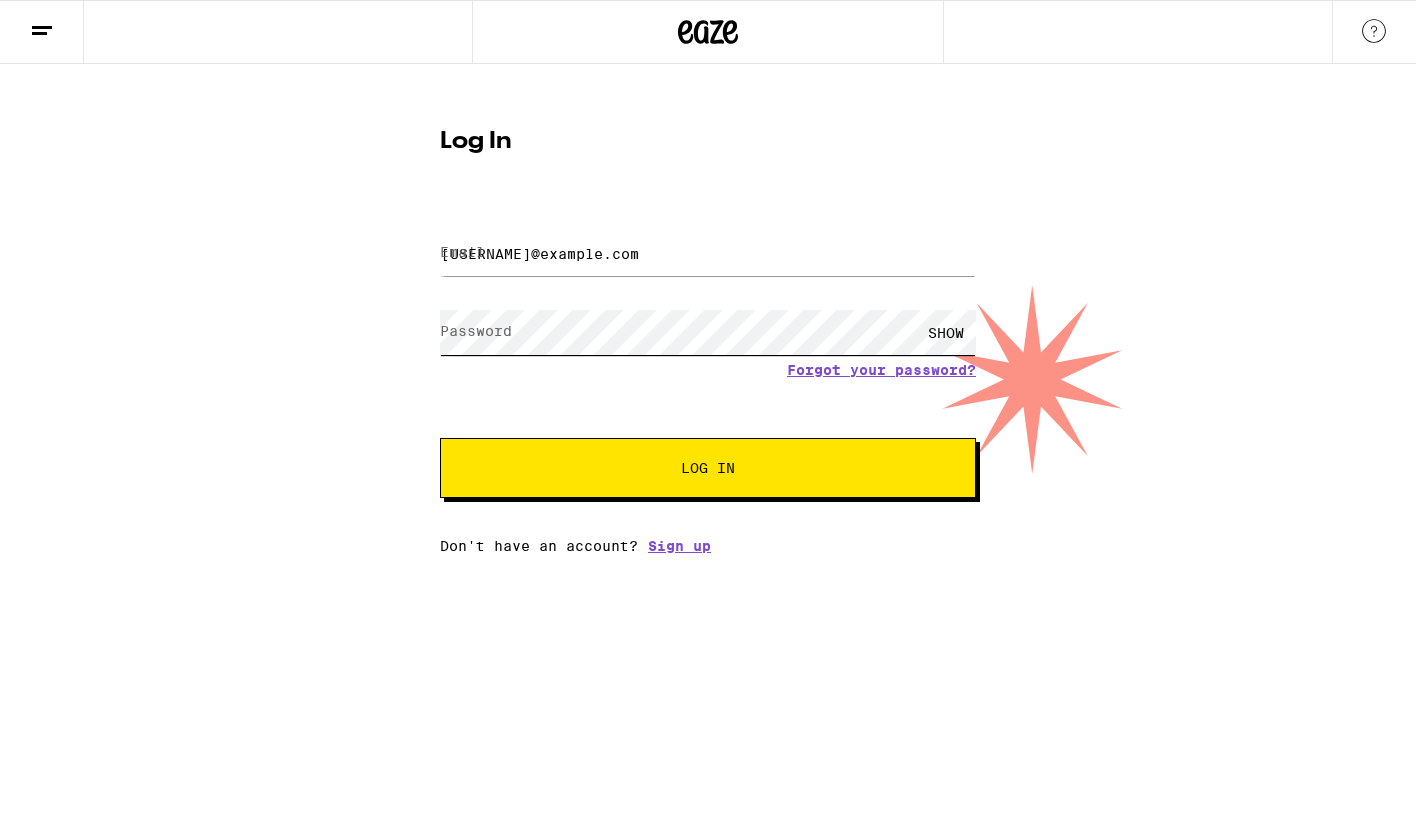click on "Log In" at bounding box center [708, 468] 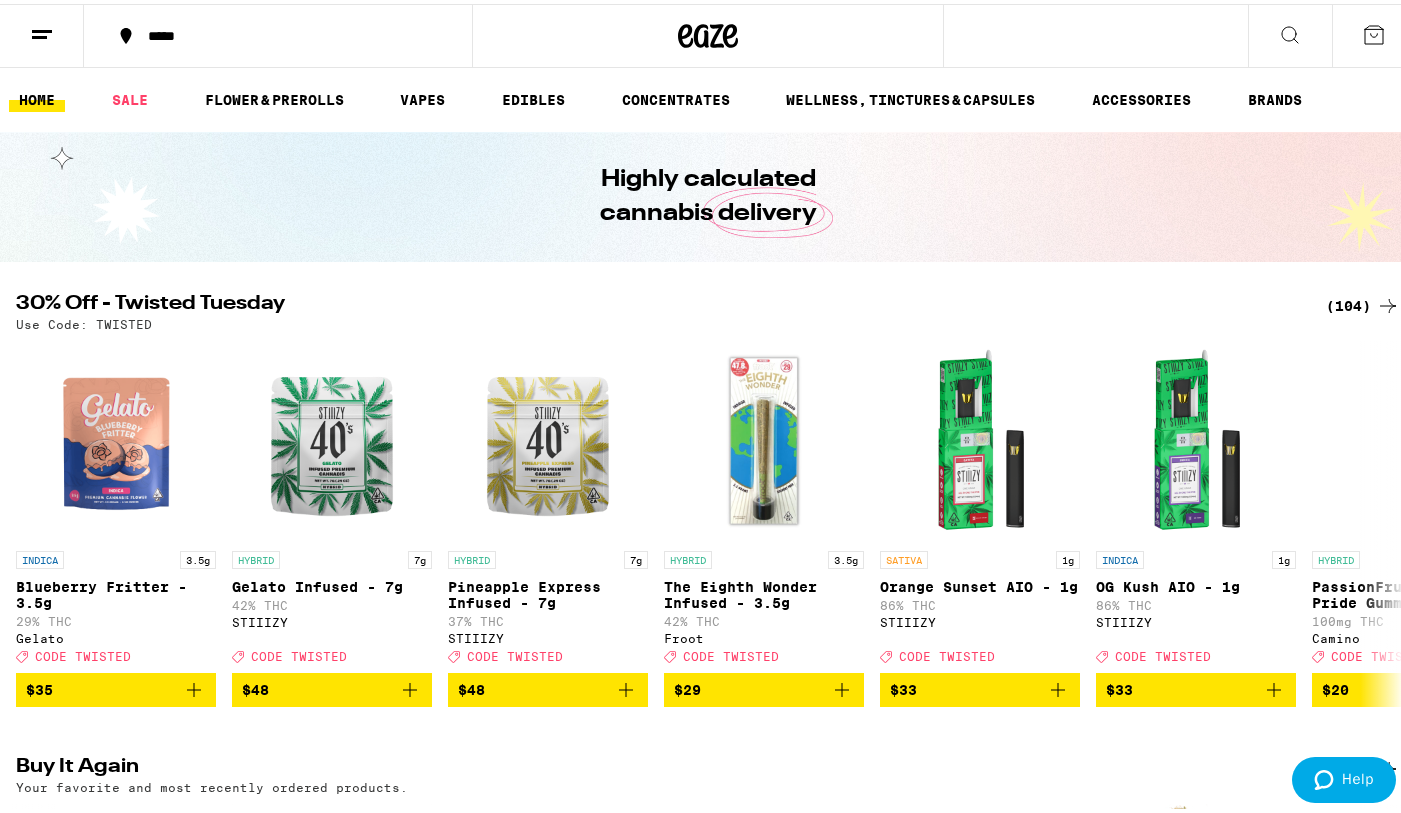 scroll, scrollTop: 0, scrollLeft: 0, axis: both 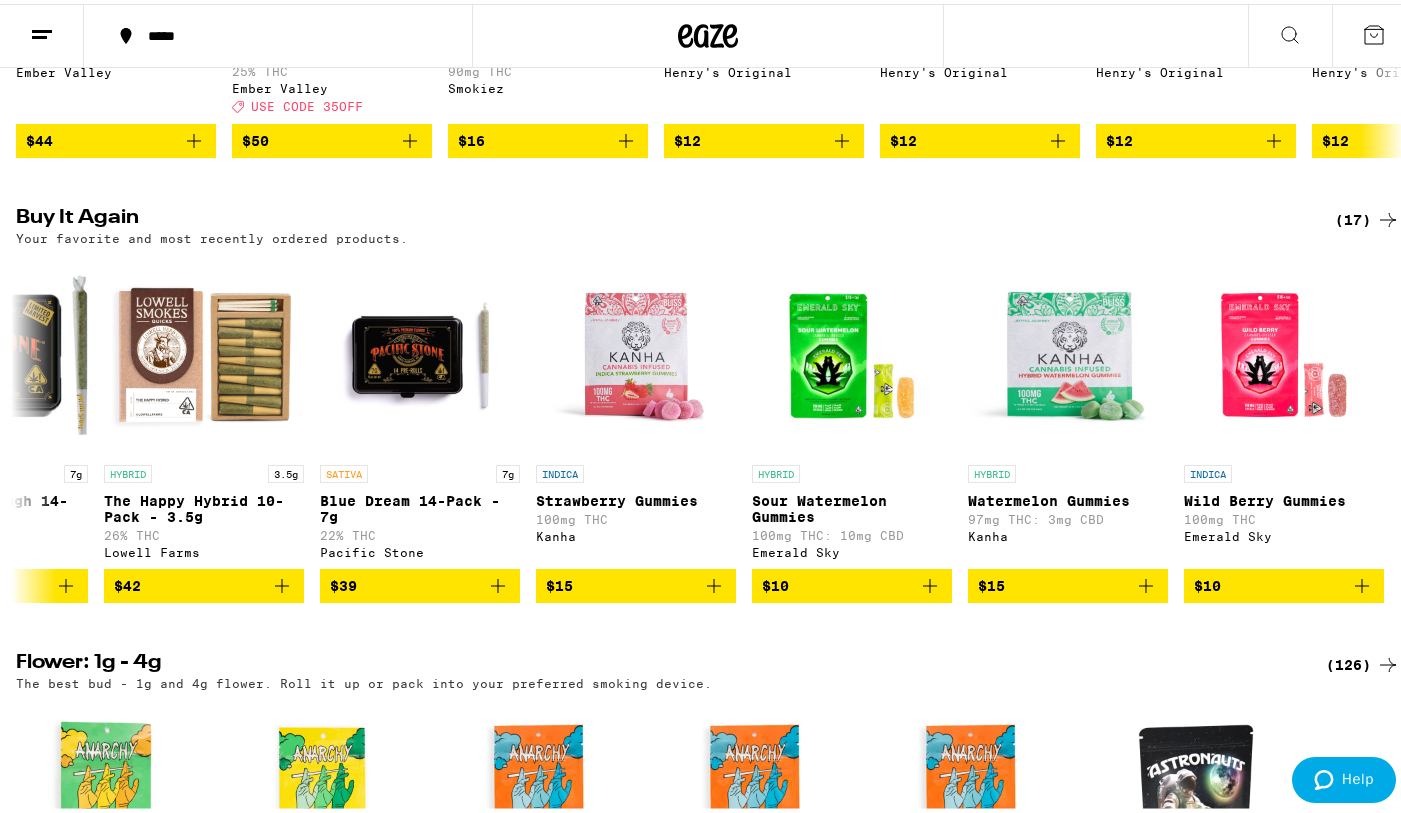 click on "(17)" at bounding box center (1367, 216) 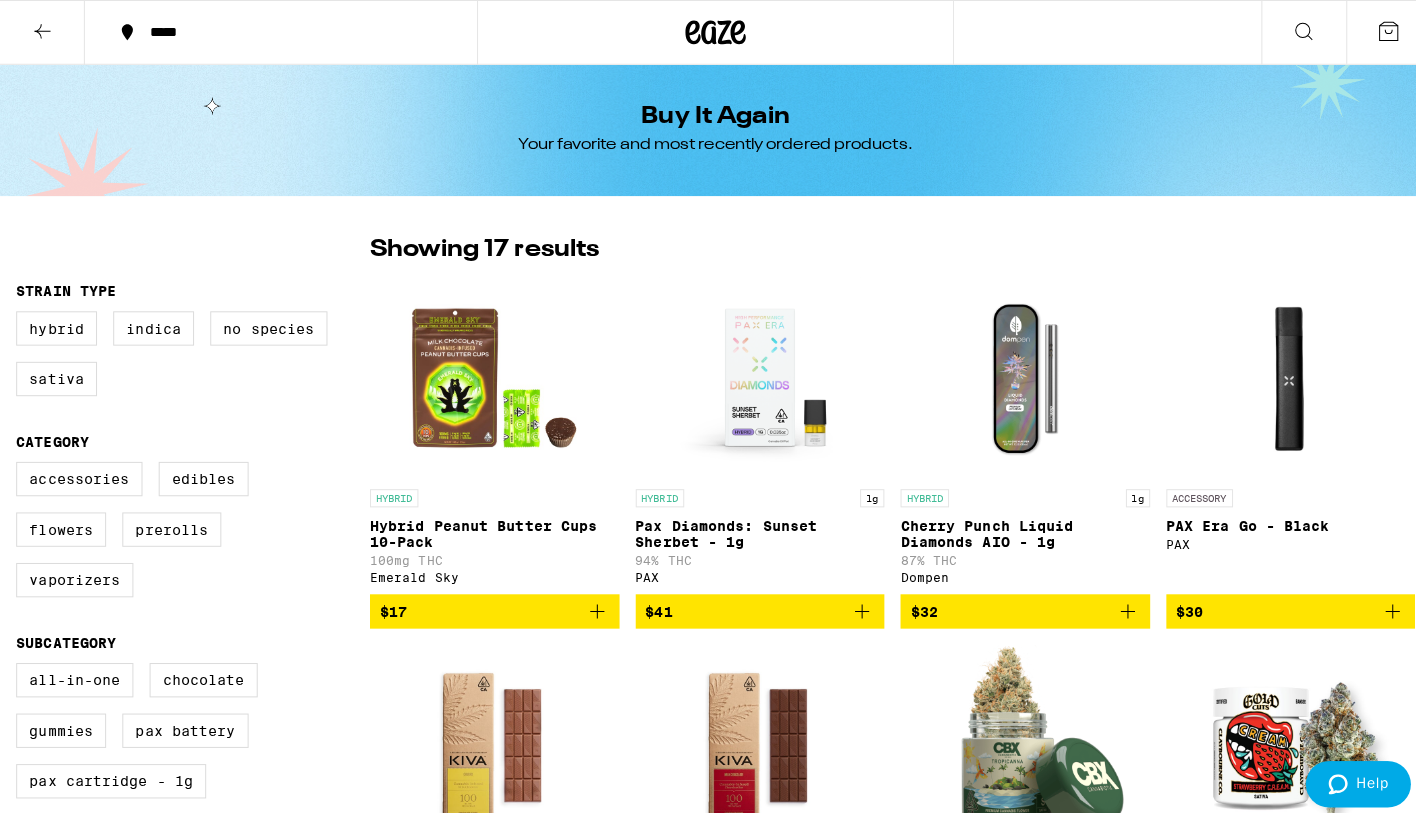 scroll, scrollTop: 0, scrollLeft: 0, axis: both 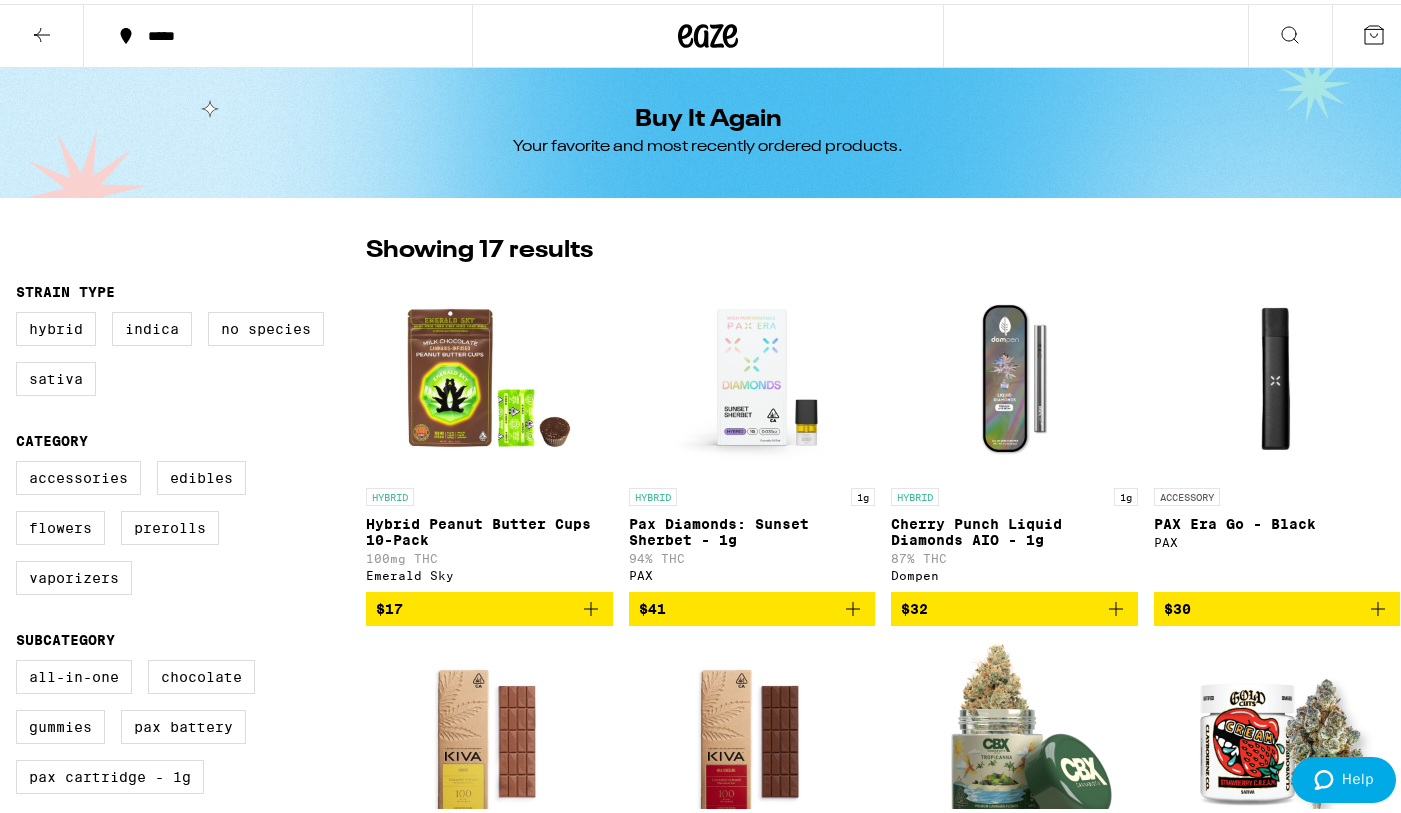 click 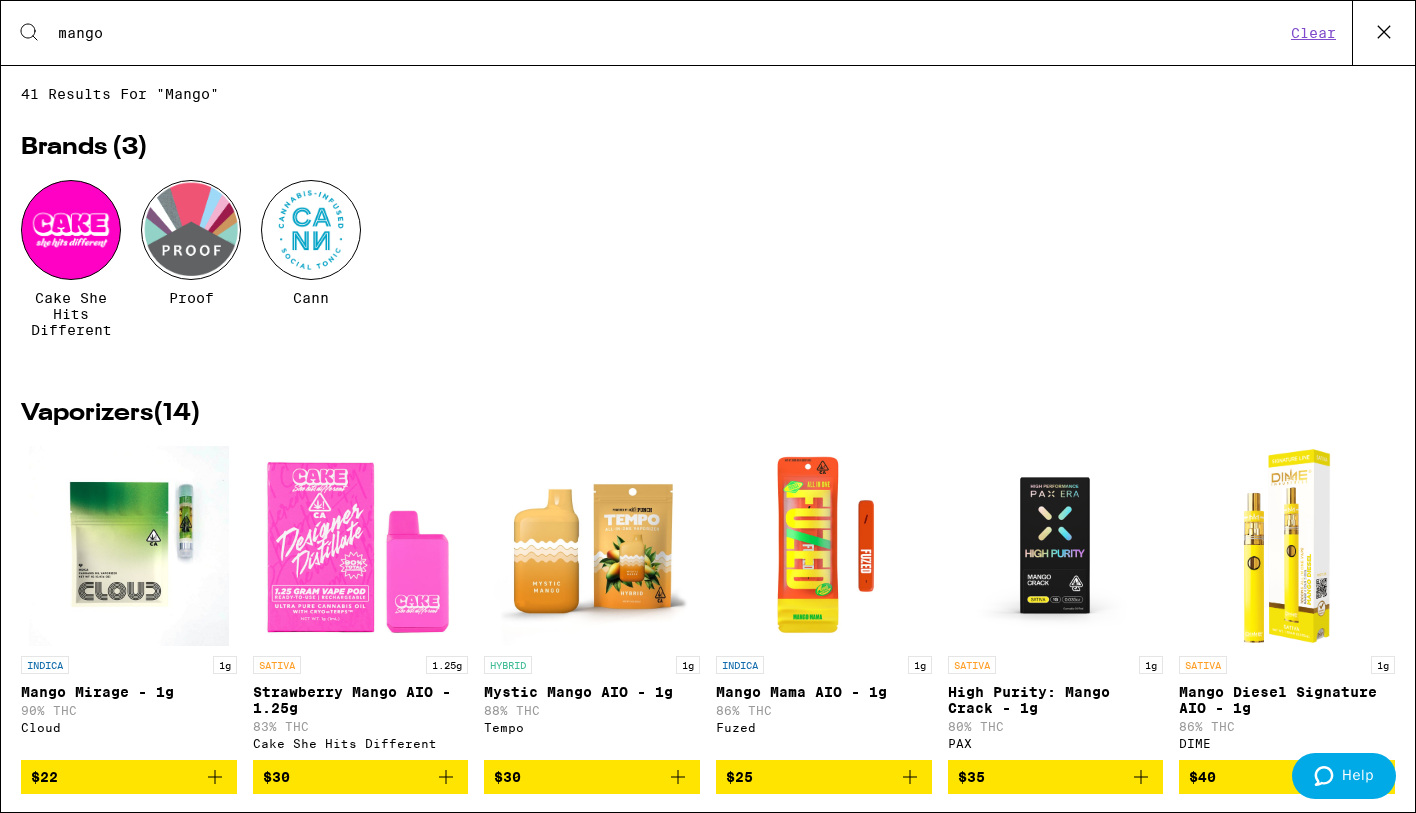 type on "mango" 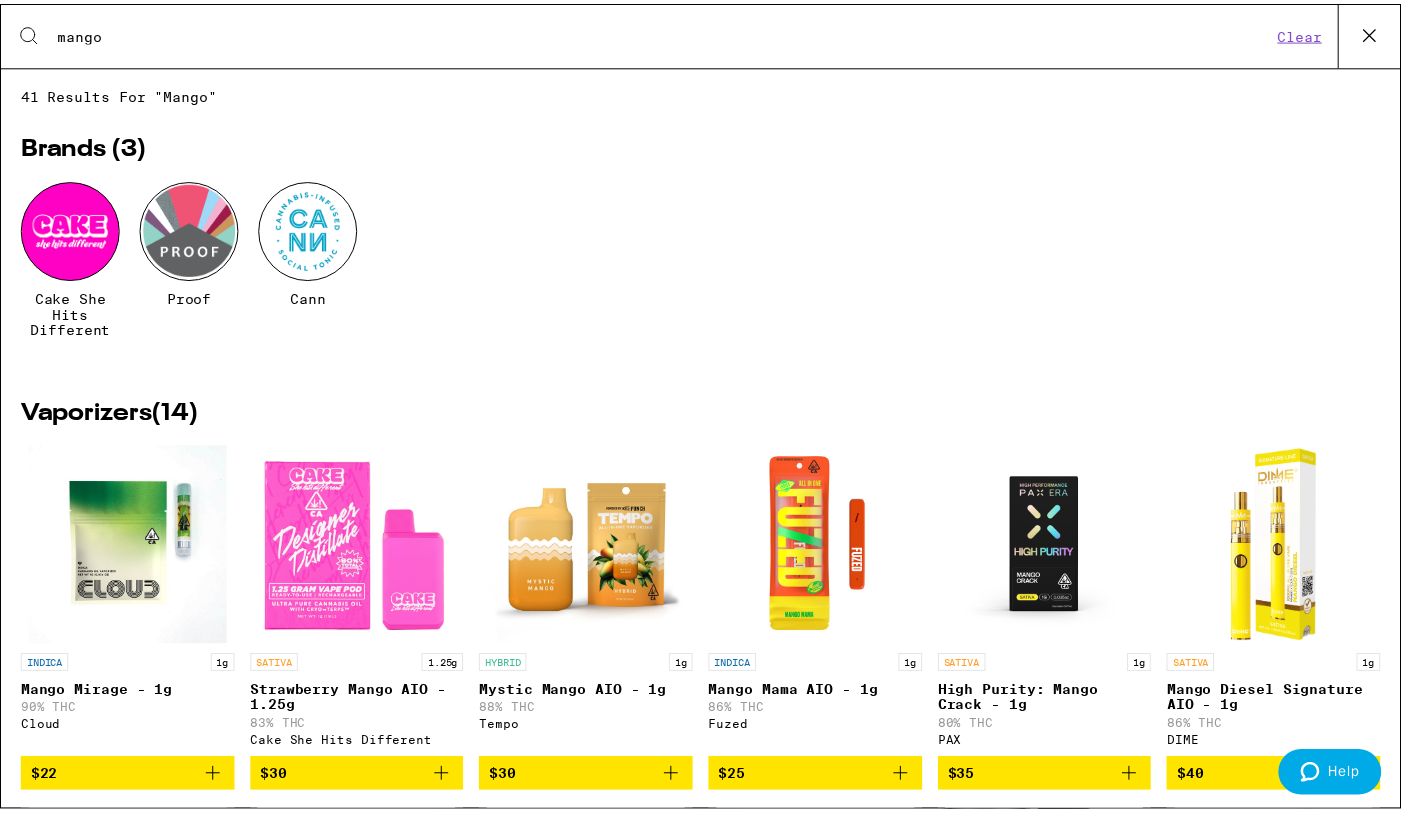 scroll, scrollTop: 0, scrollLeft: 0, axis: both 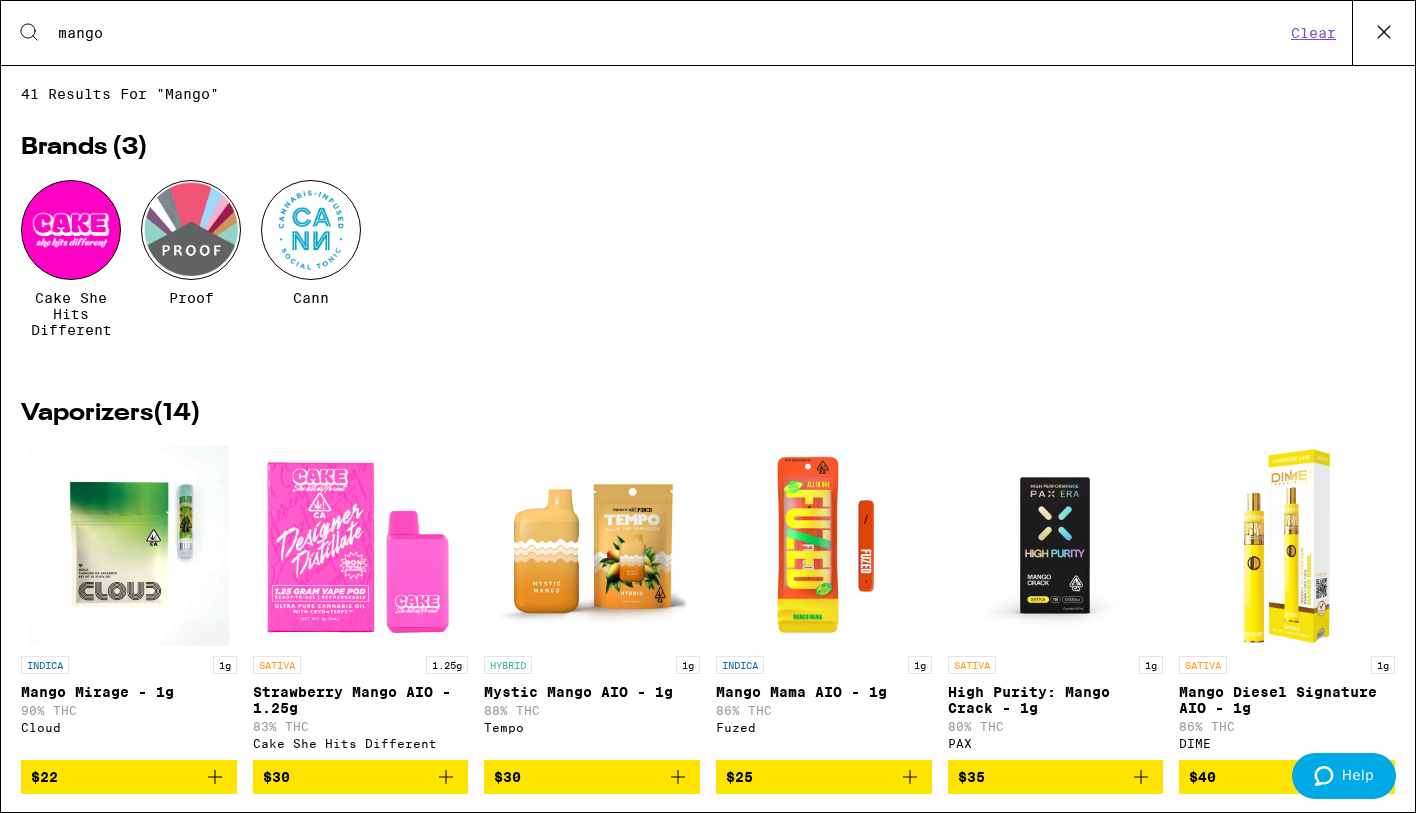 click 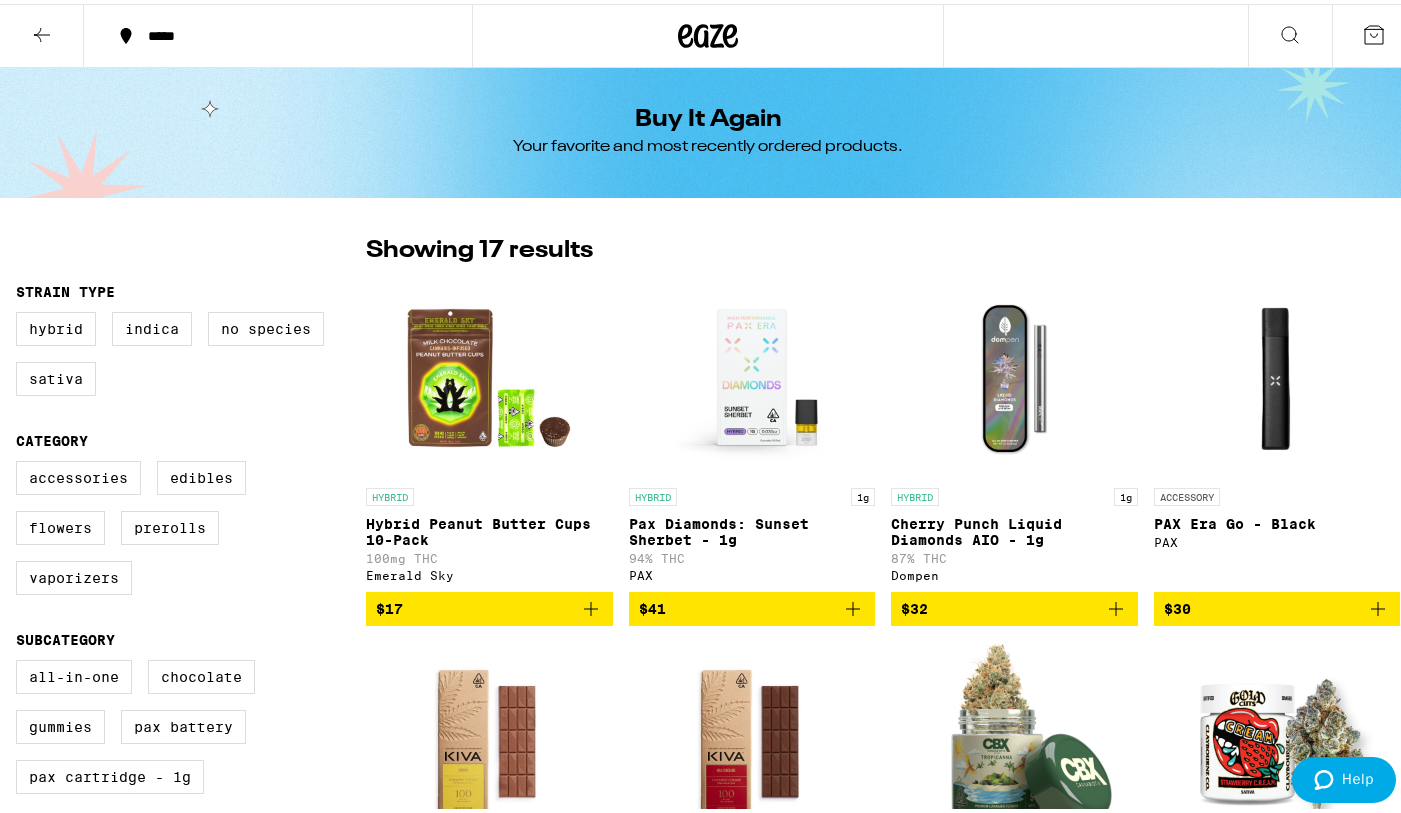 click on "*****" at bounding box center [288, 32] 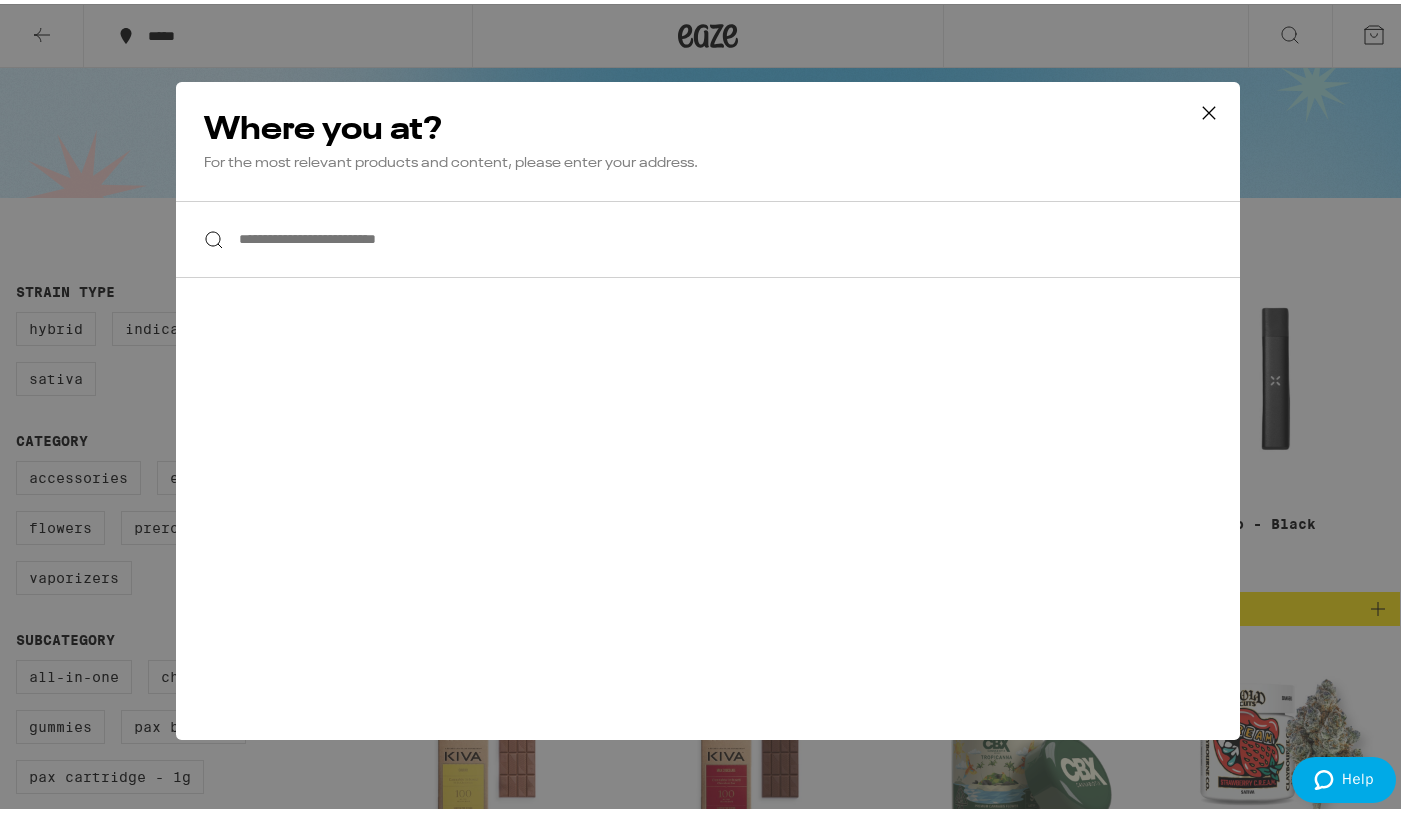 click on "**********" at bounding box center (708, 235) 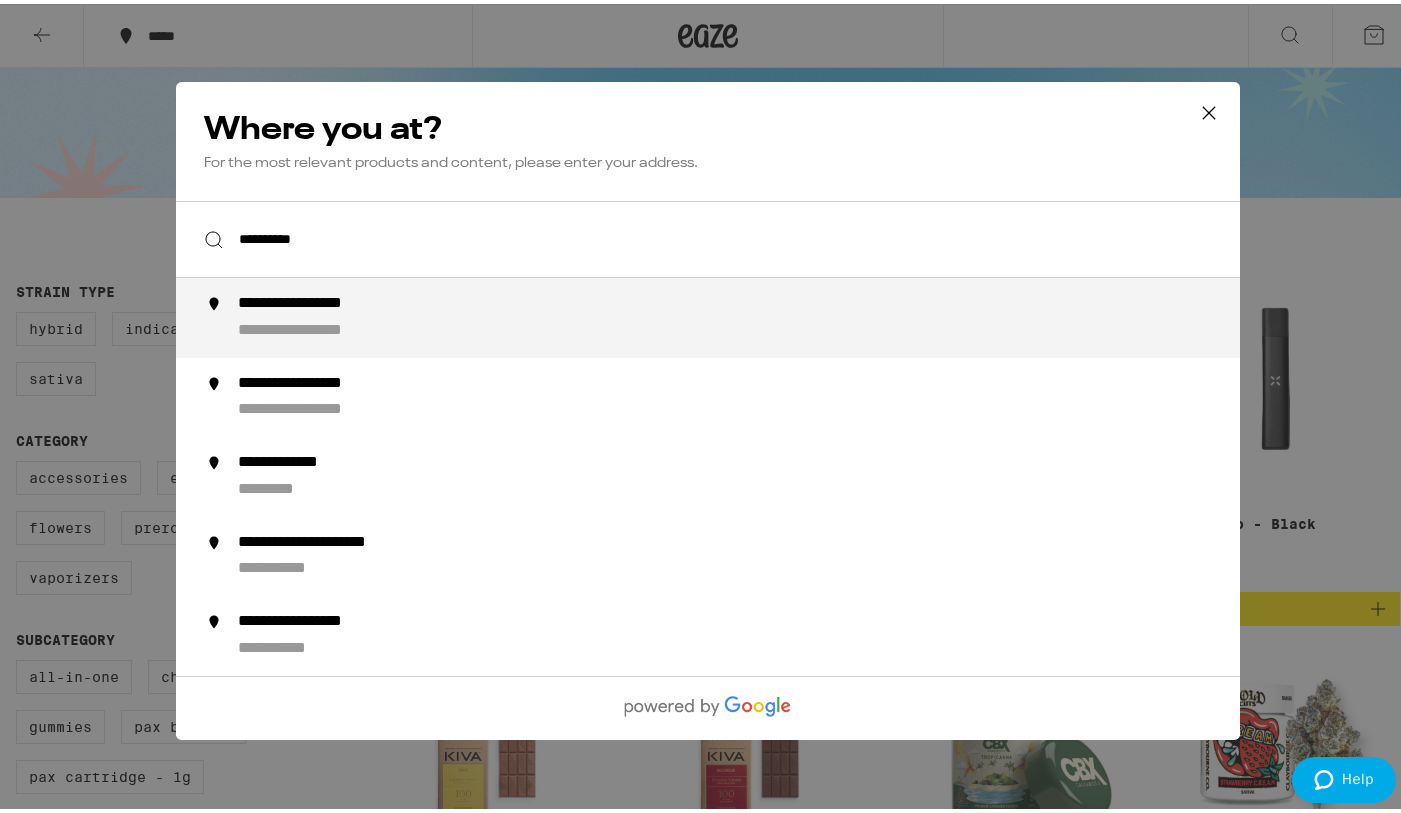 click on "**********" at bounding box center (326, 300) 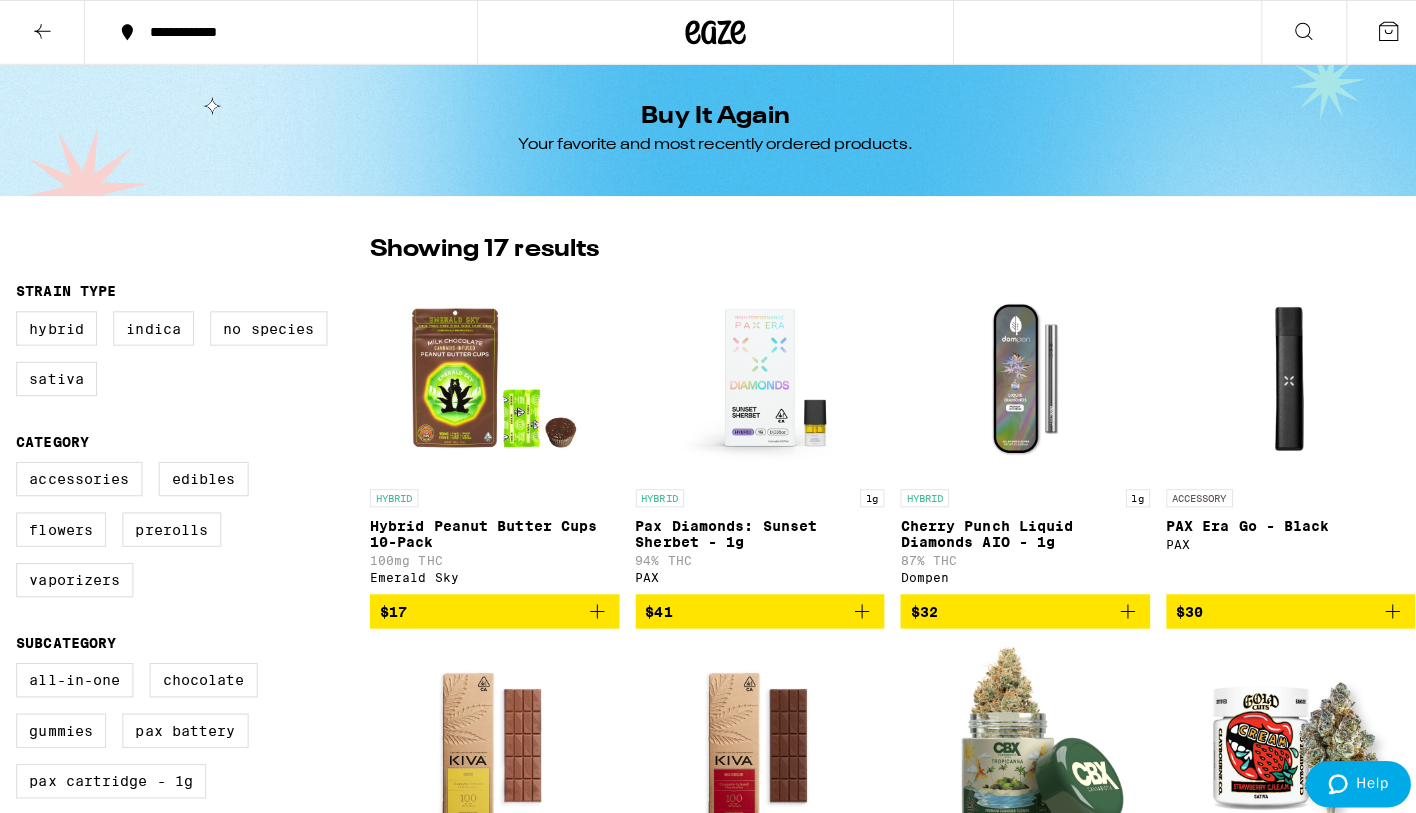 scroll, scrollTop: 0, scrollLeft: 0, axis: both 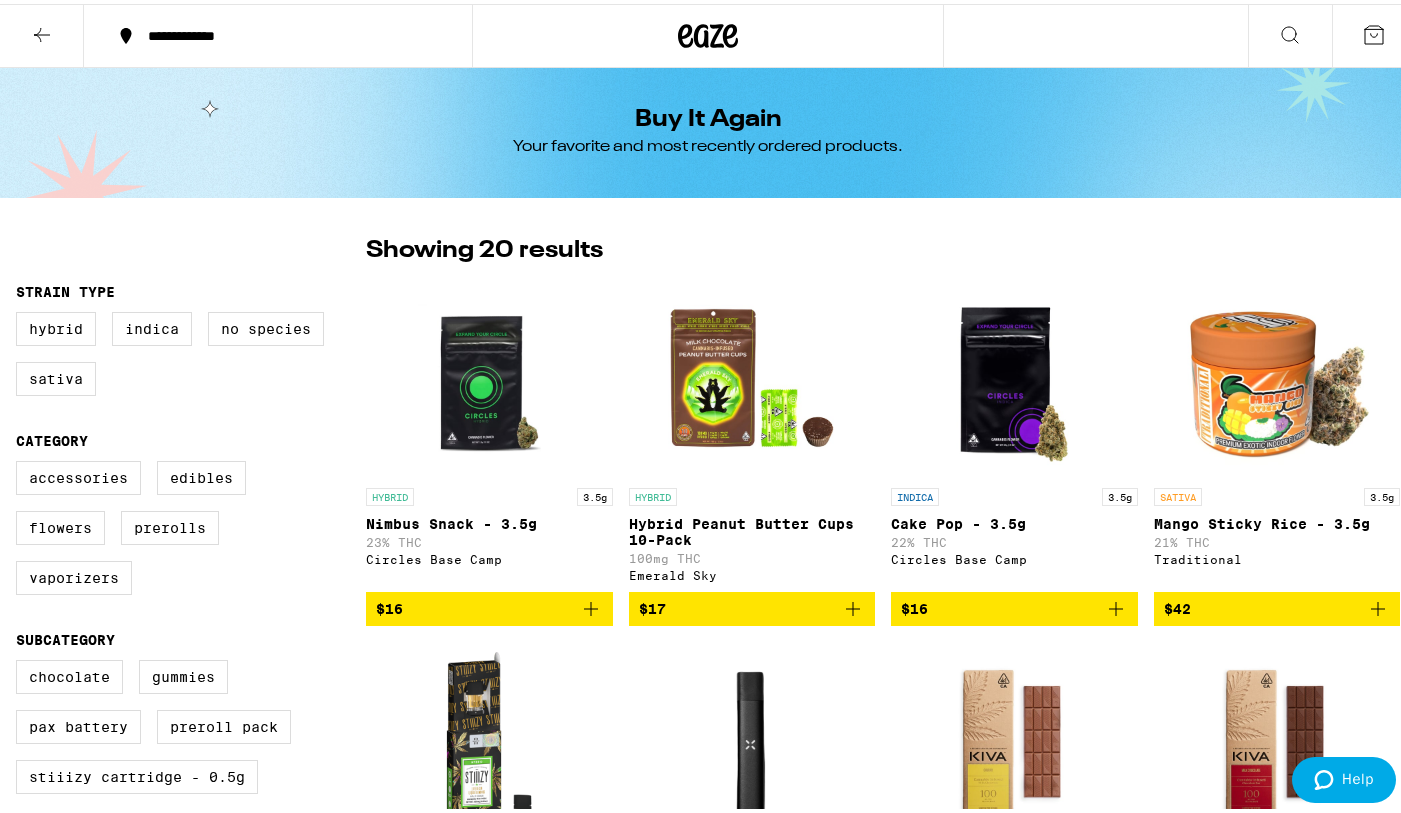 click 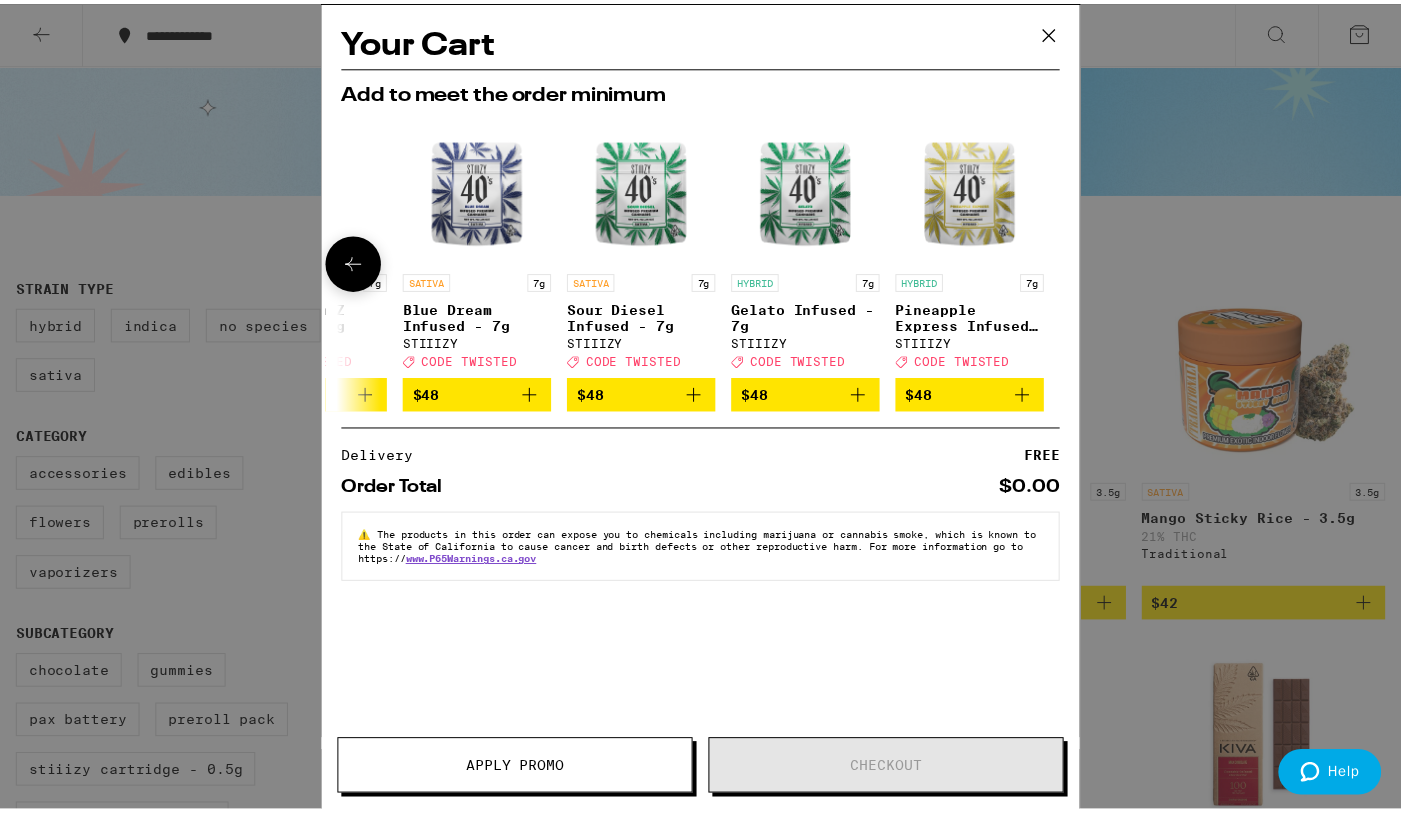 scroll, scrollTop: 0, scrollLeft: 934, axis: horizontal 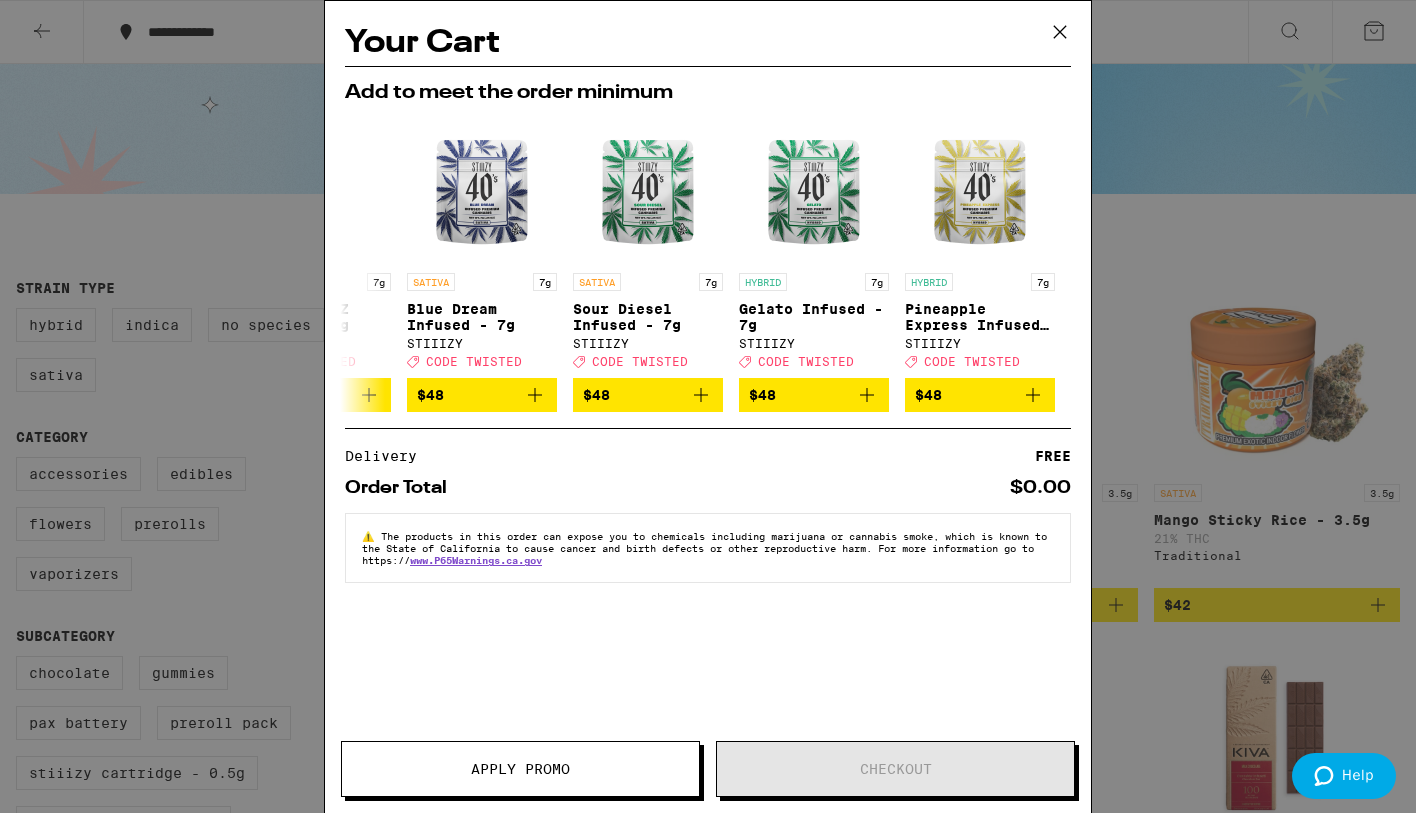 click 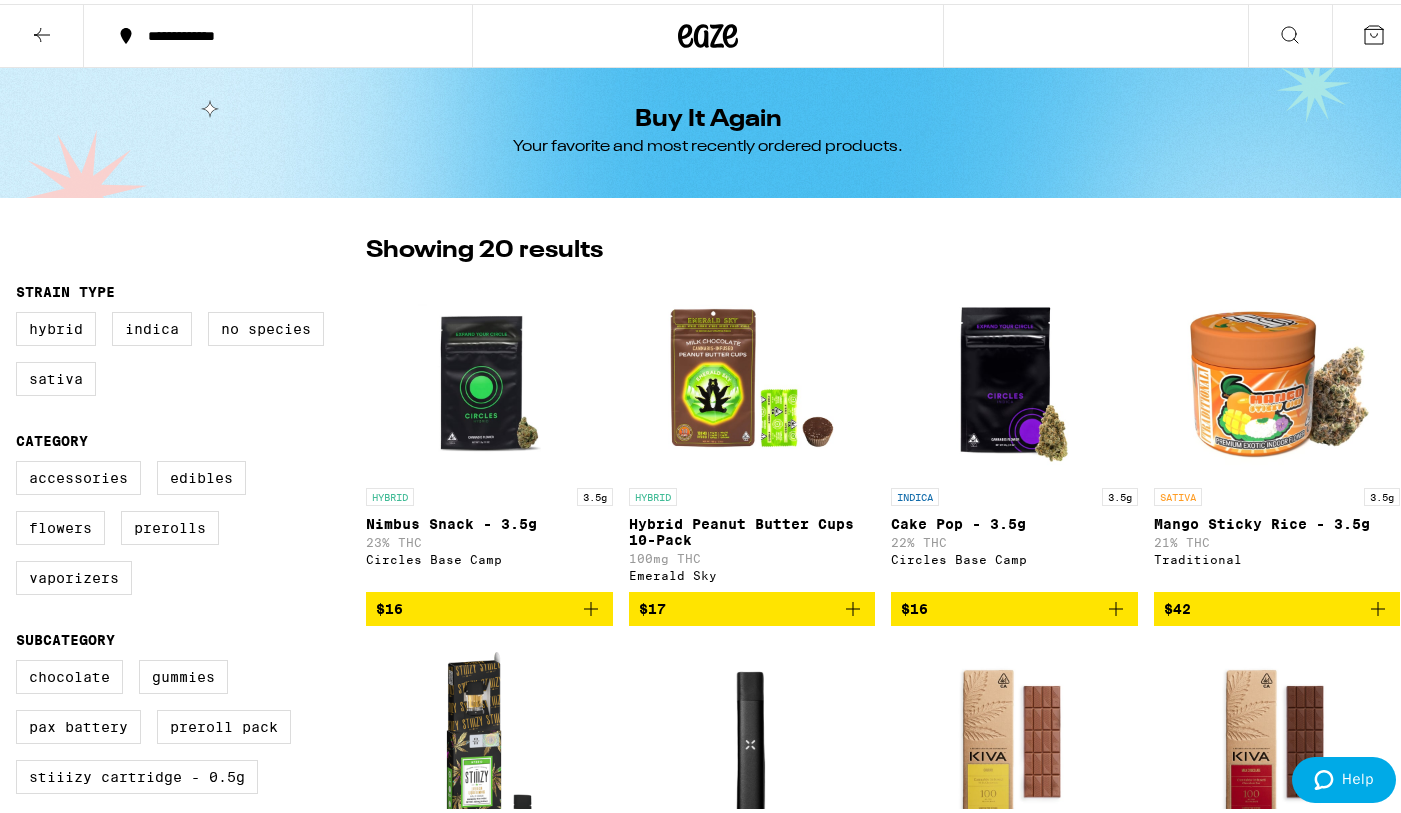 scroll, scrollTop: 0, scrollLeft: 0, axis: both 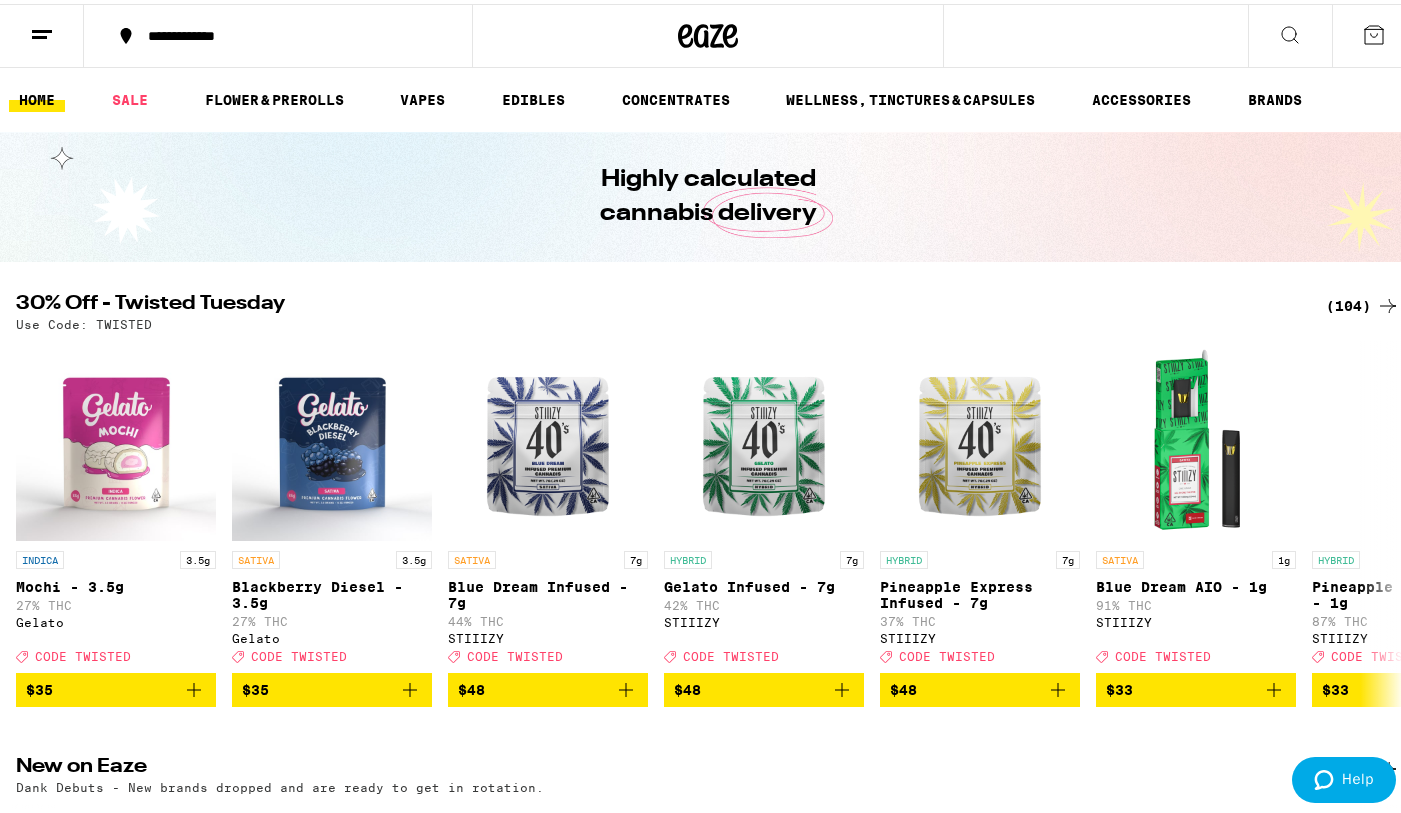 click 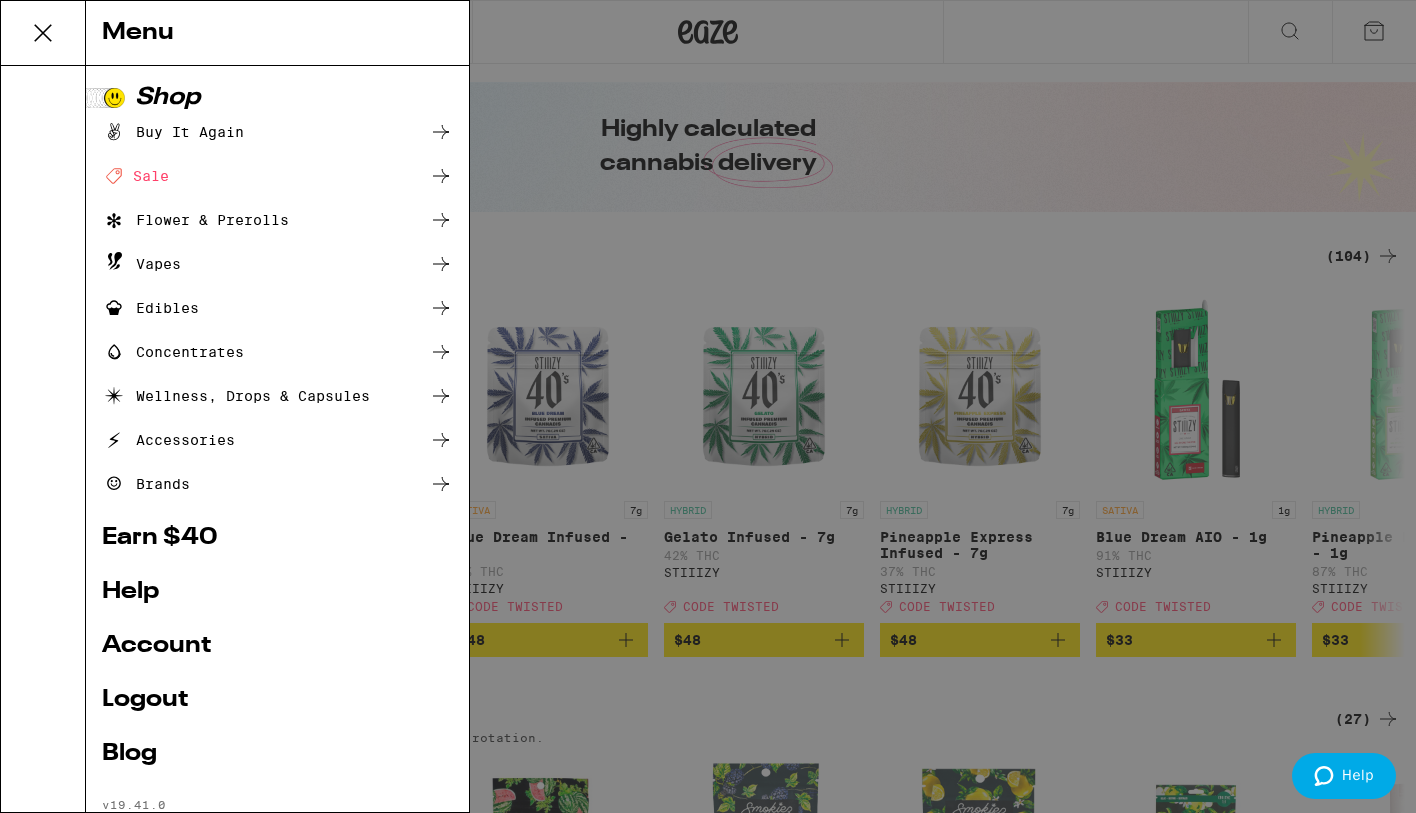 click on "Menu Shop Buy It Again Deal Created with Sketch. Sale Flower & Prerolls Vapes Edibles Concentrates Wellness, Drops & Capsules Accessories Brands Earn $ 40 Help Account Logout Blog v  19.41.0" at bounding box center (708, 406) 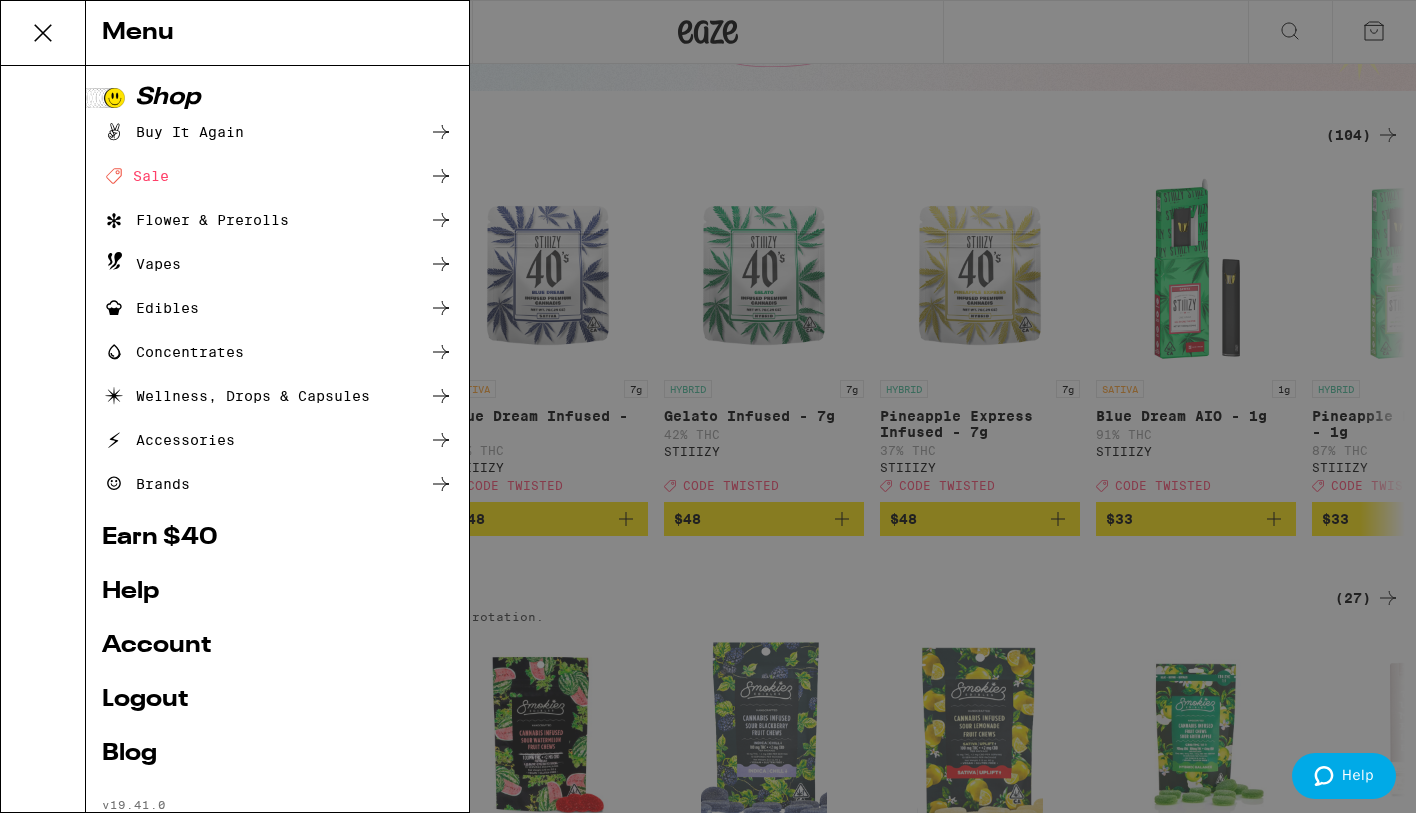click on "Menu" at bounding box center (235, 33) 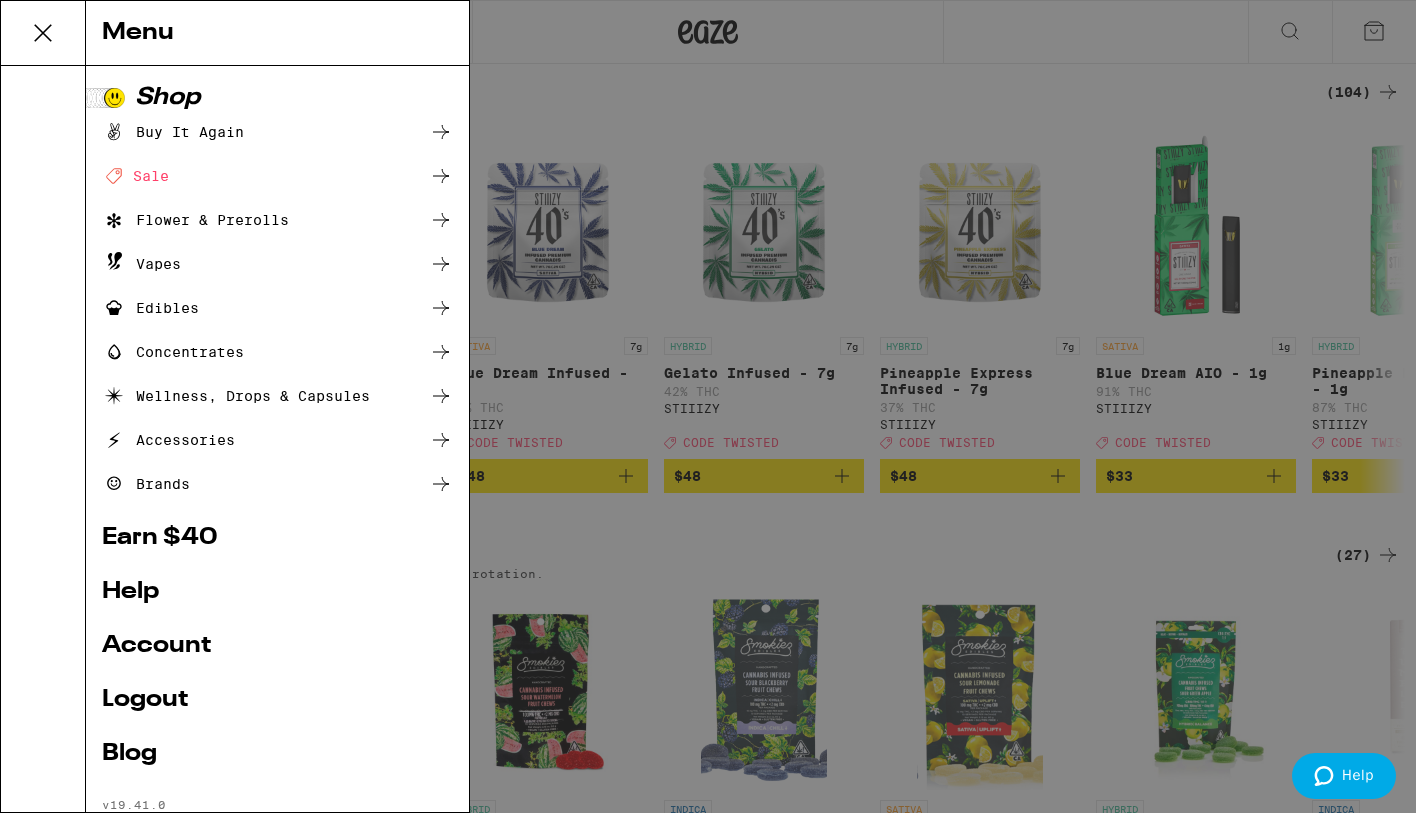 click on "Menu Shop Buy It Again Deal Created with Sketch. Sale Flower & Prerolls Vapes Edibles Concentrates Wellness, Drops & Capsules Accessories Brands Earn $ 40 Help Account Logout Blog v  19.41.0" at bounding box center [708, 406] 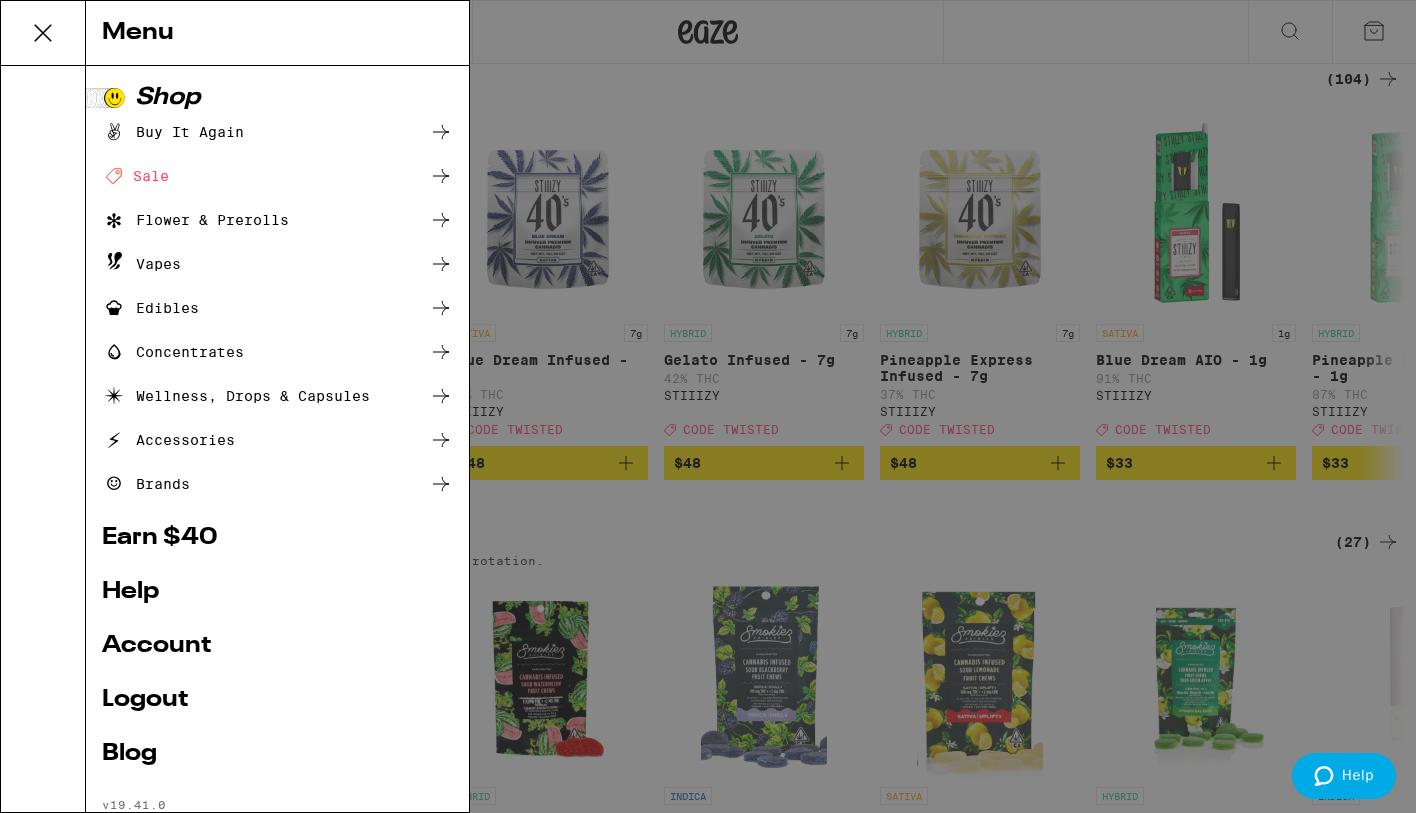 click on "Menu Shop Buy It Again Deal Created with Sketch. Sale Flower & Prerolls Vapes Edibles Concentrates Wellness, Drops & Capsules Accessories Brands Earn $ 40 Help Account Logout Blog v  19.41.0" at bounding box center [708, 406] 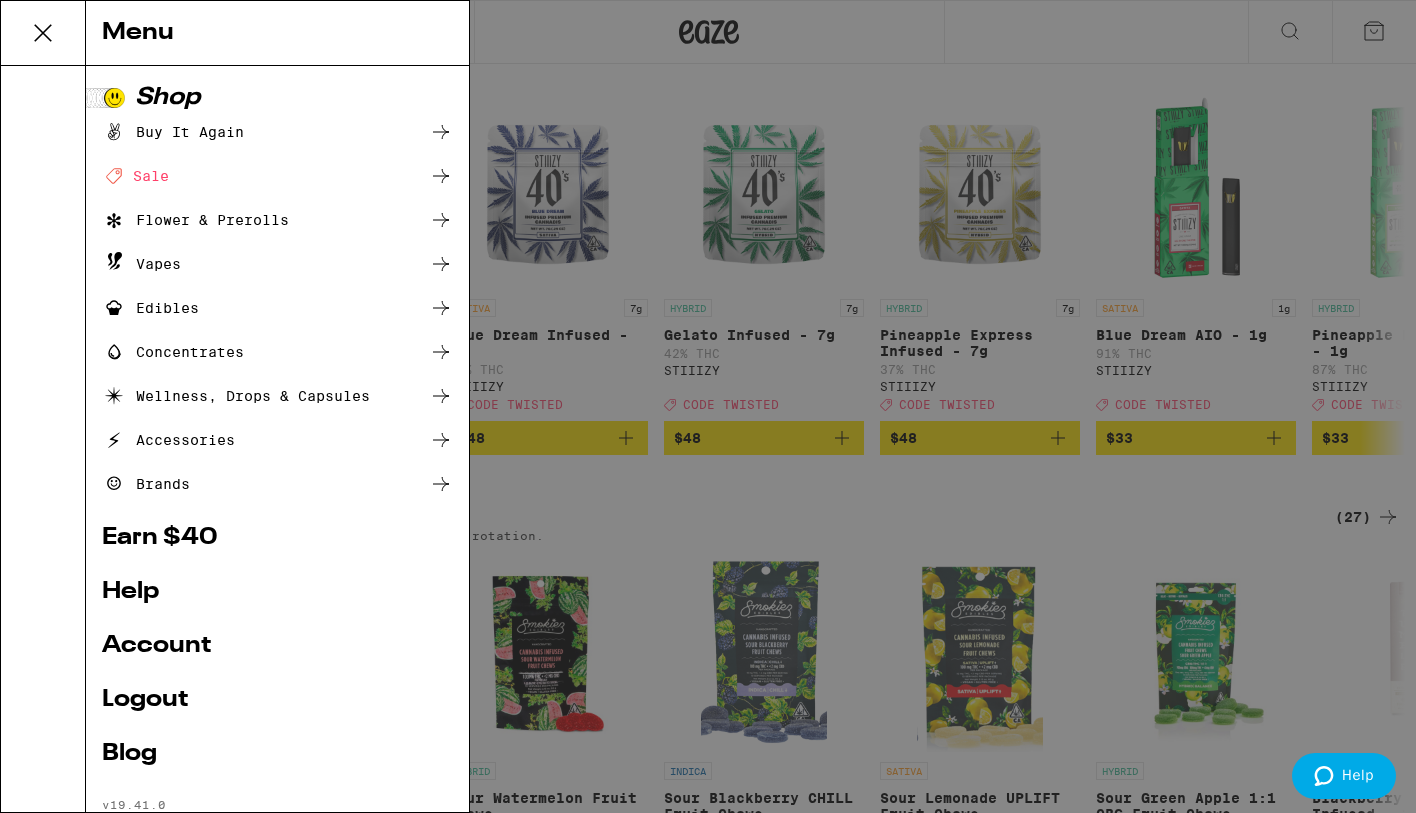scroll, scrollTop: 251, scrollLeft: 0, axis: vertical 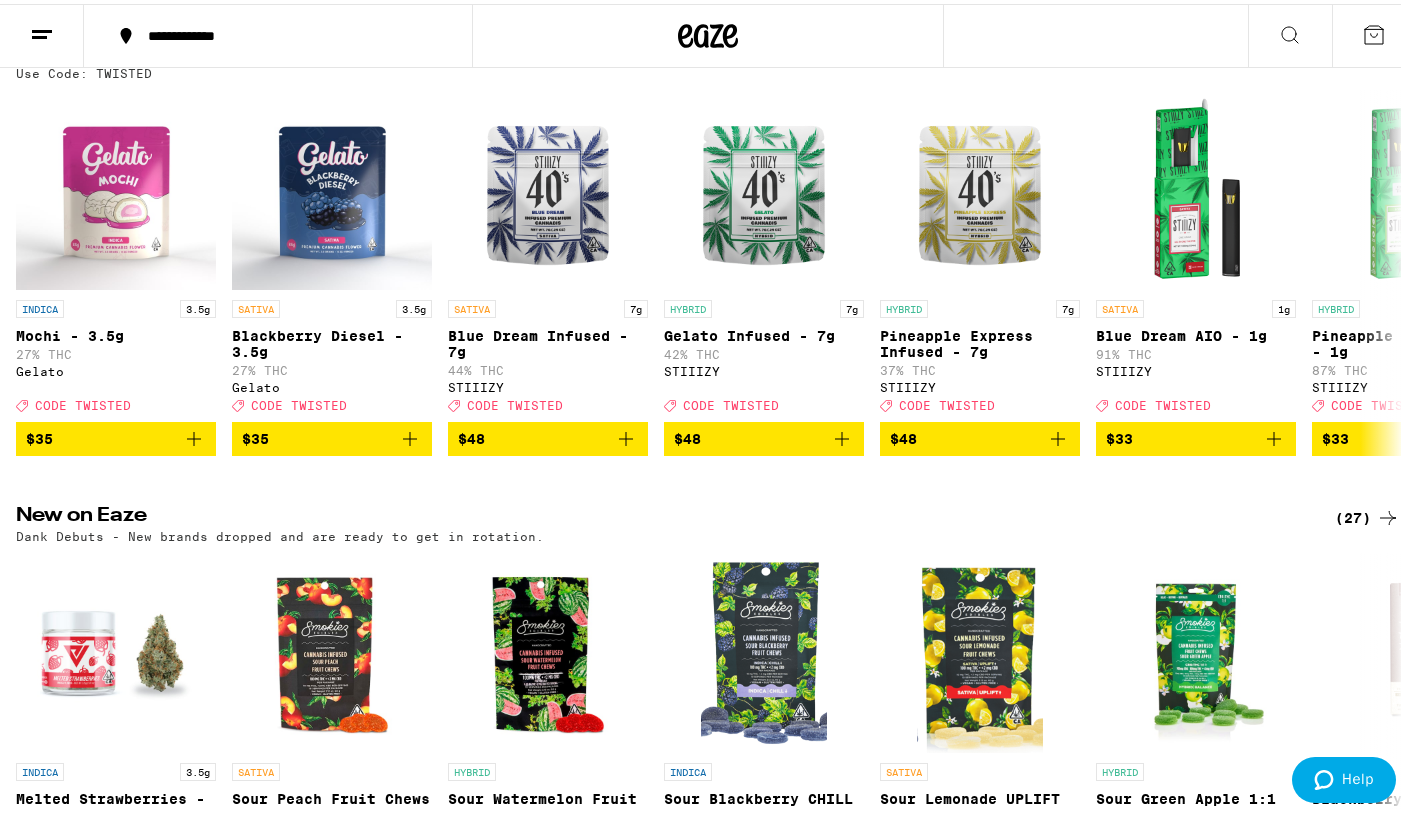click 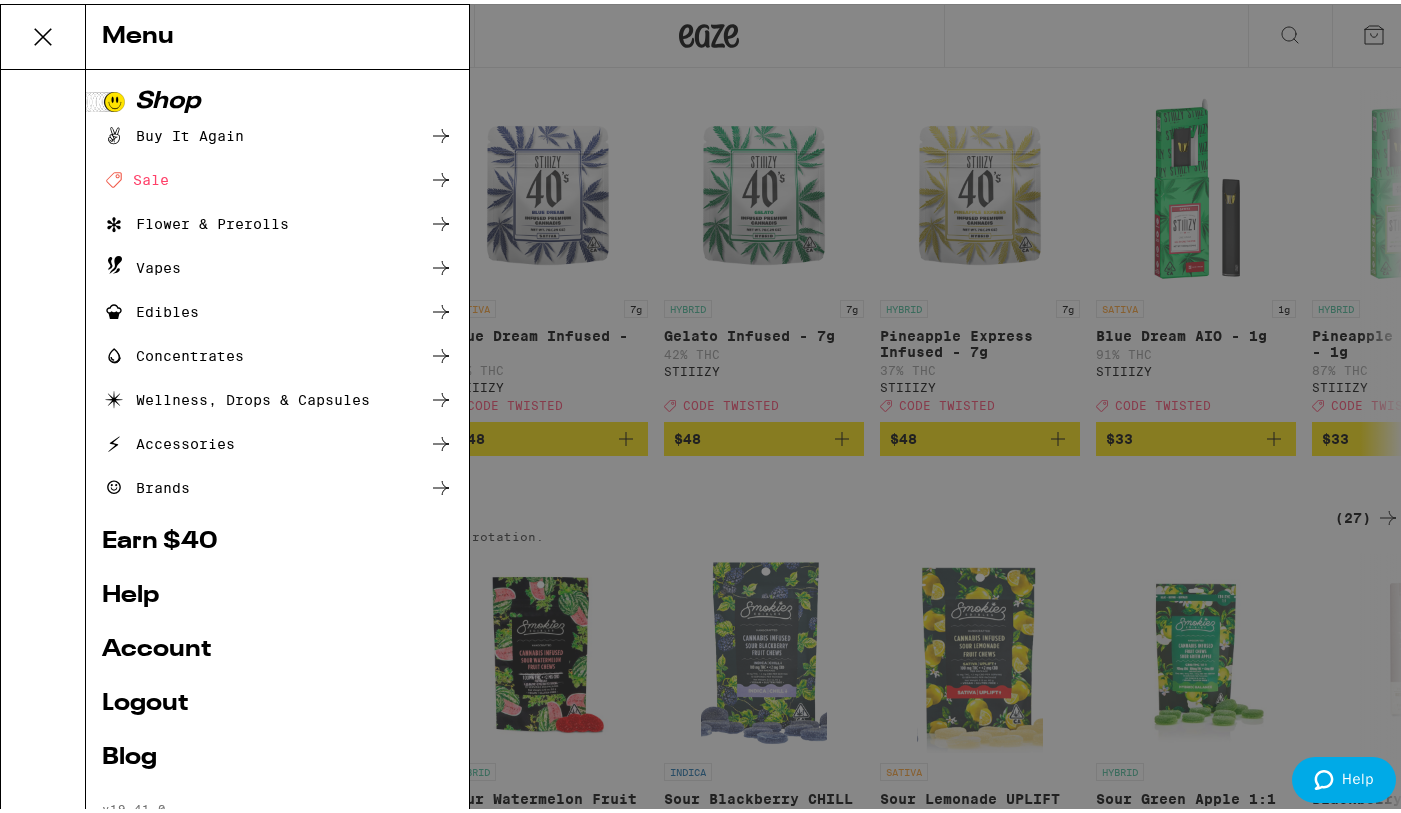 scroll, scrollTop: 0, scrollLeft: 0, axis: both 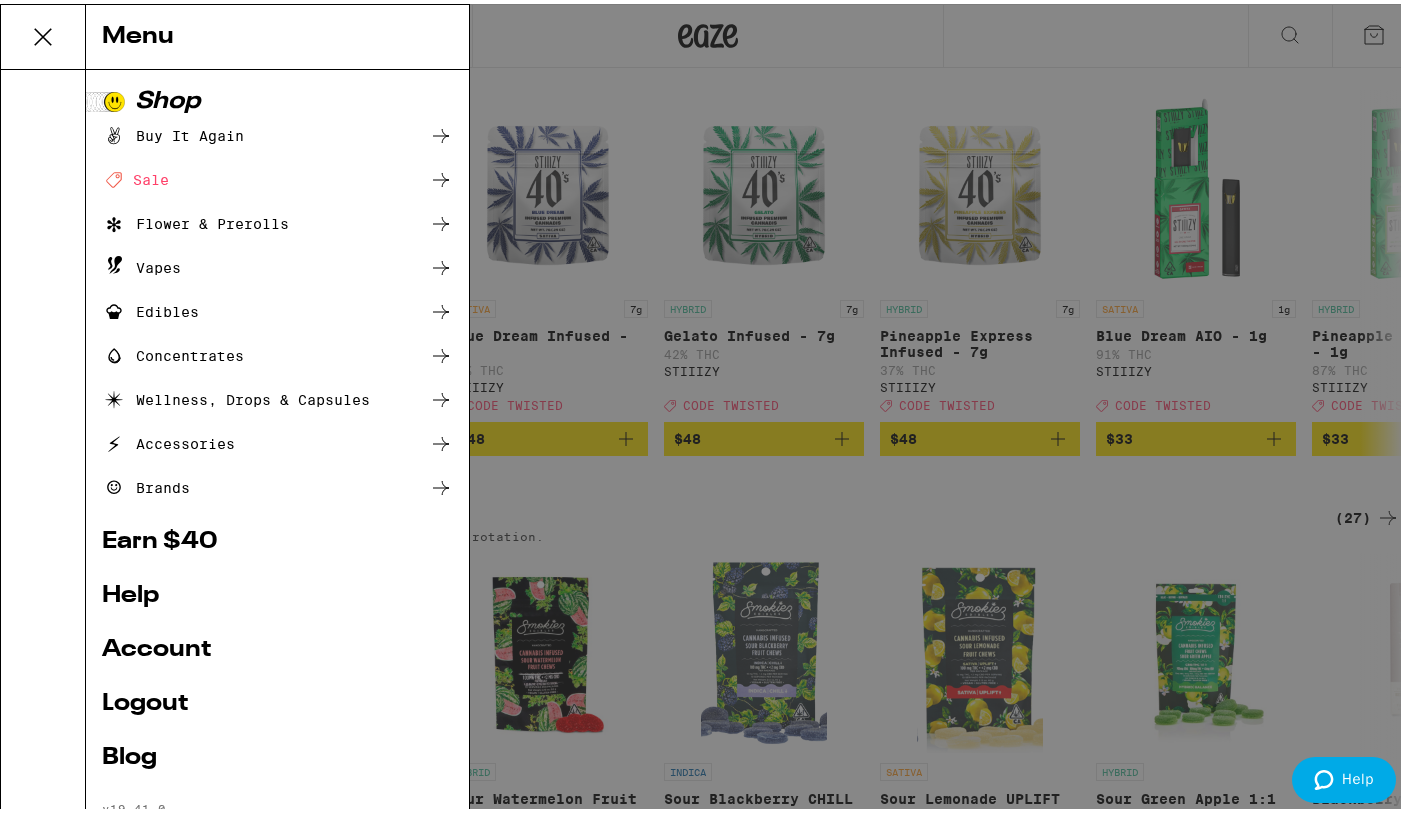 click on "Account" at bounding box center [277, 646] 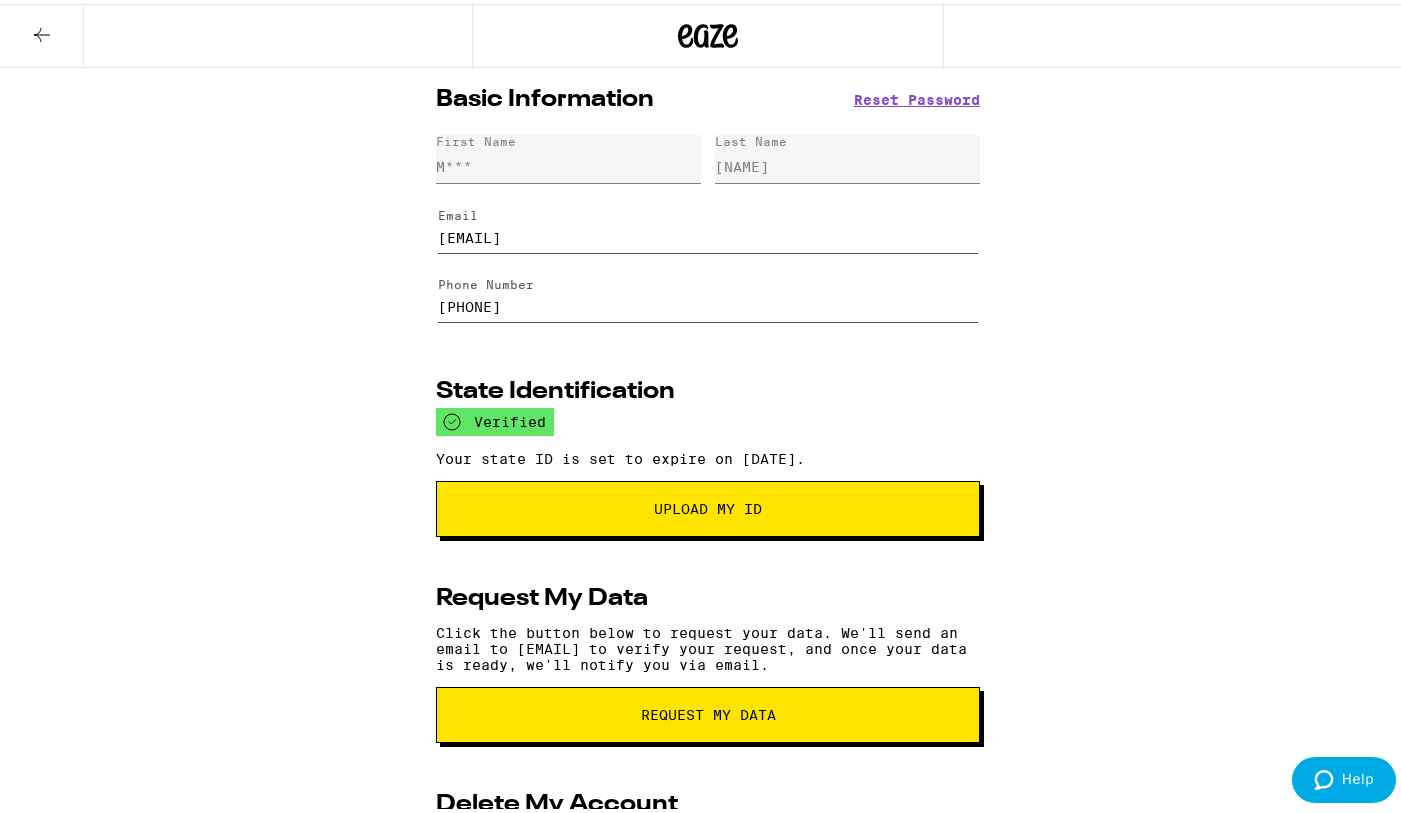 scroll, scrollTop: 0, scrollLeft: 0, axis: both 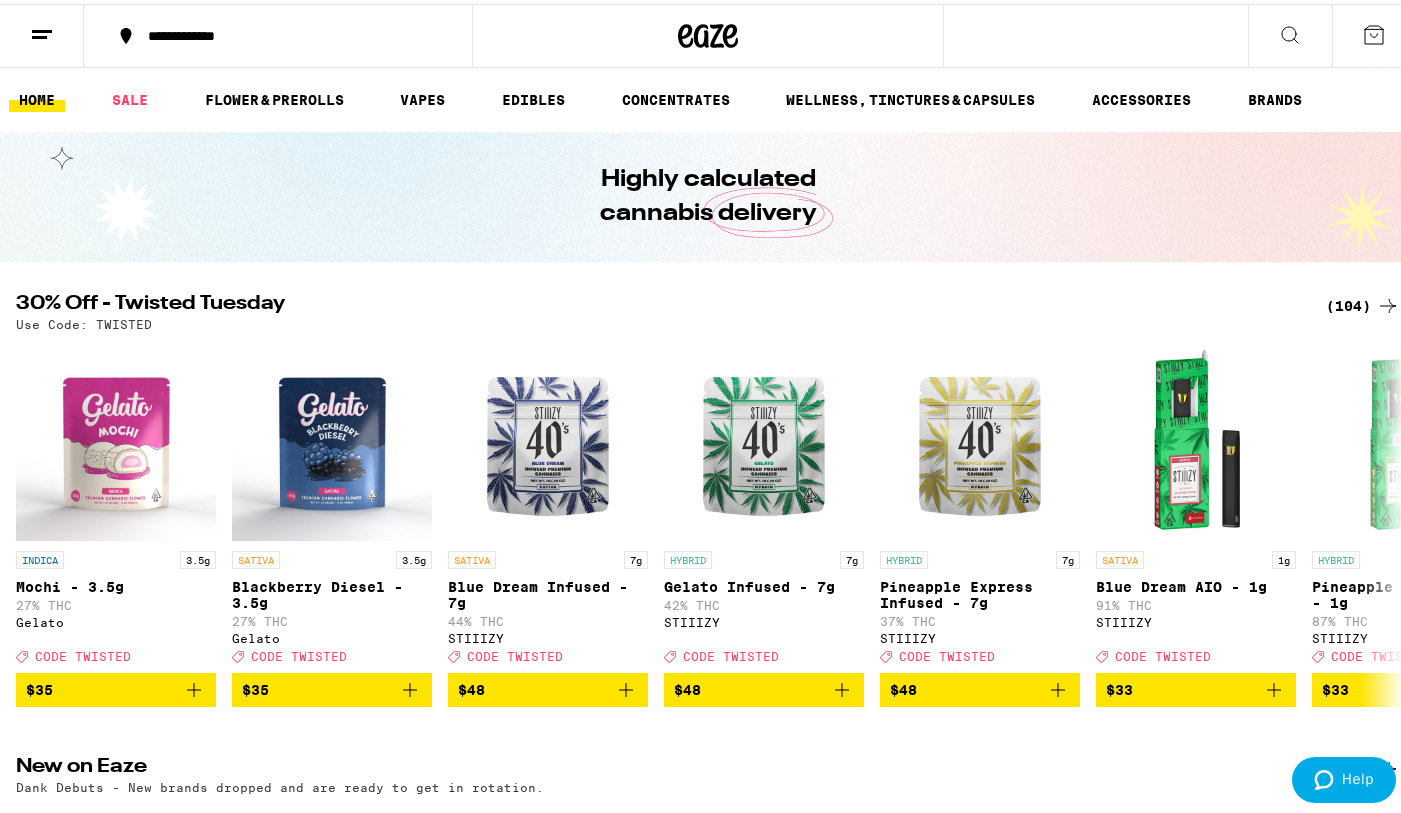click 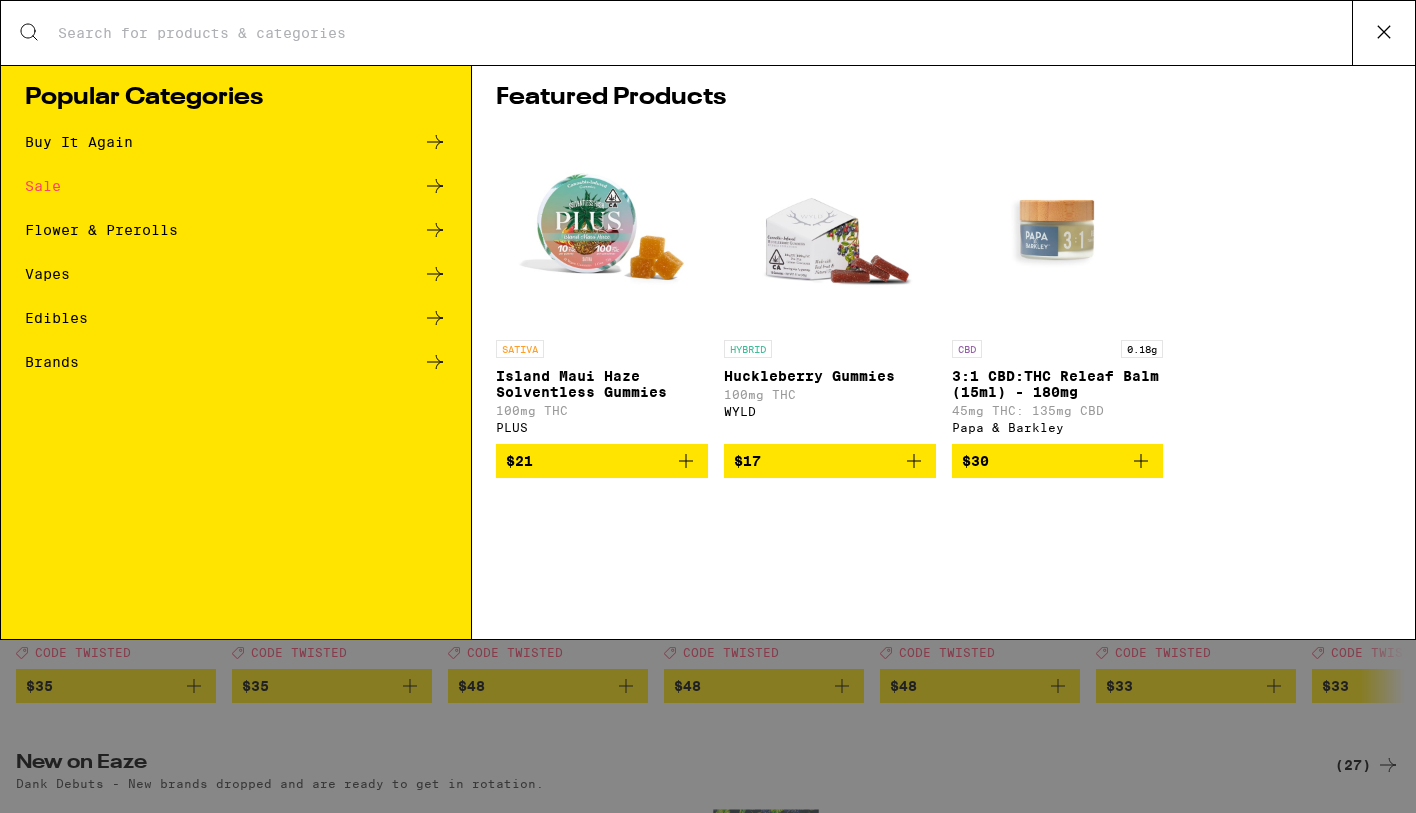 scroll, scrollTop: 0, scrollLeft: 0, axis: both 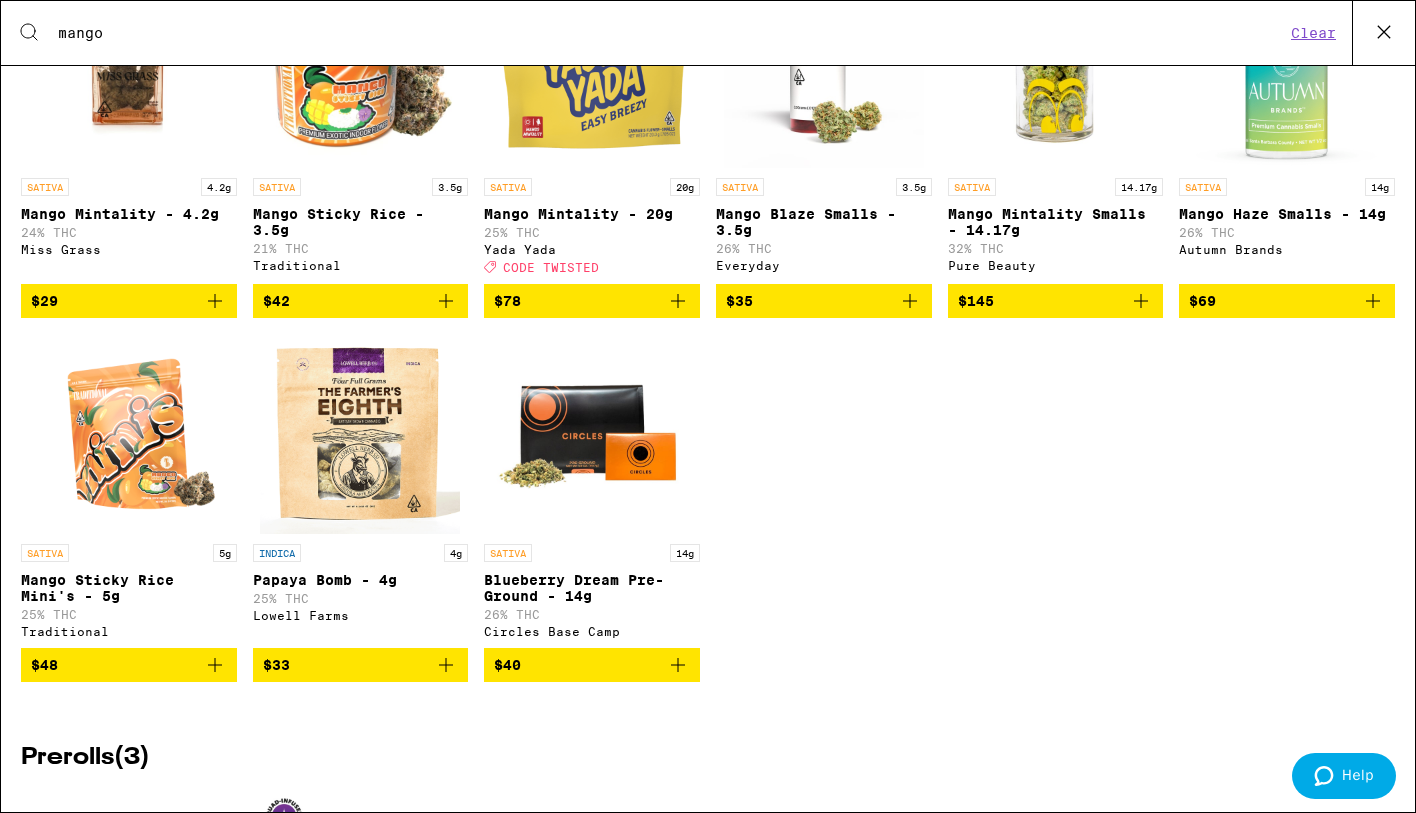 type on "mango" 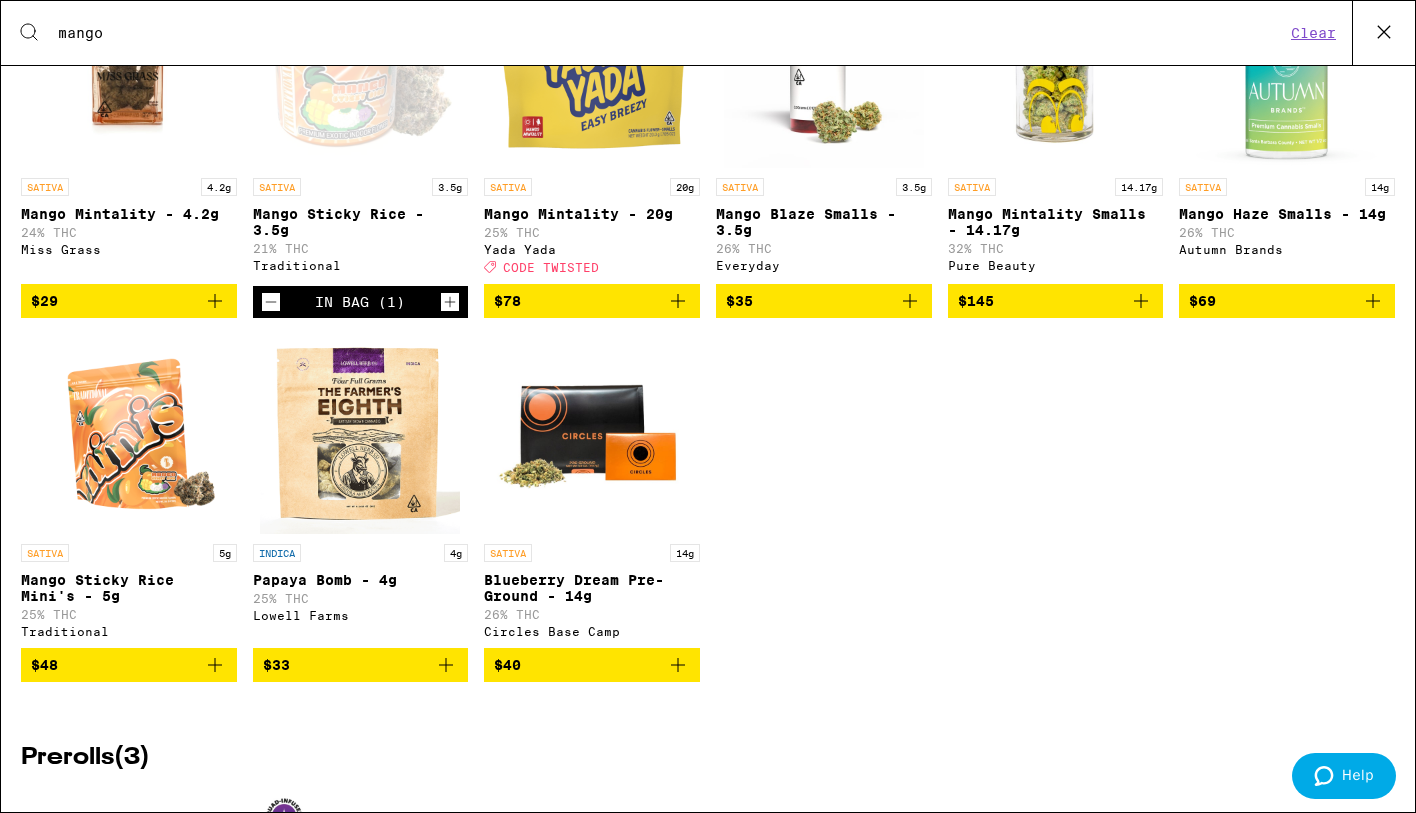 click 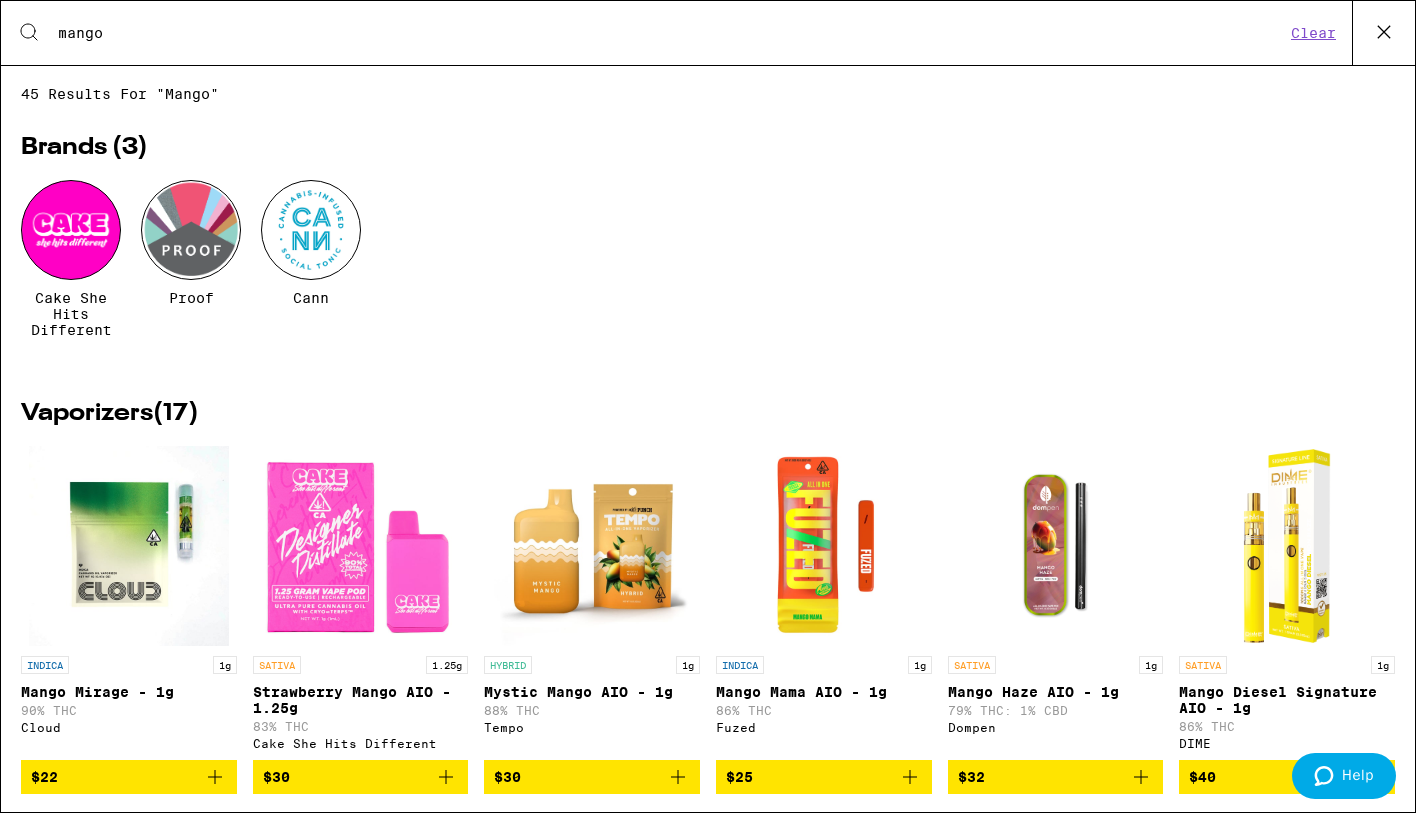 scroll, scrollTop: 0, scrollLeft: 0, axis: both 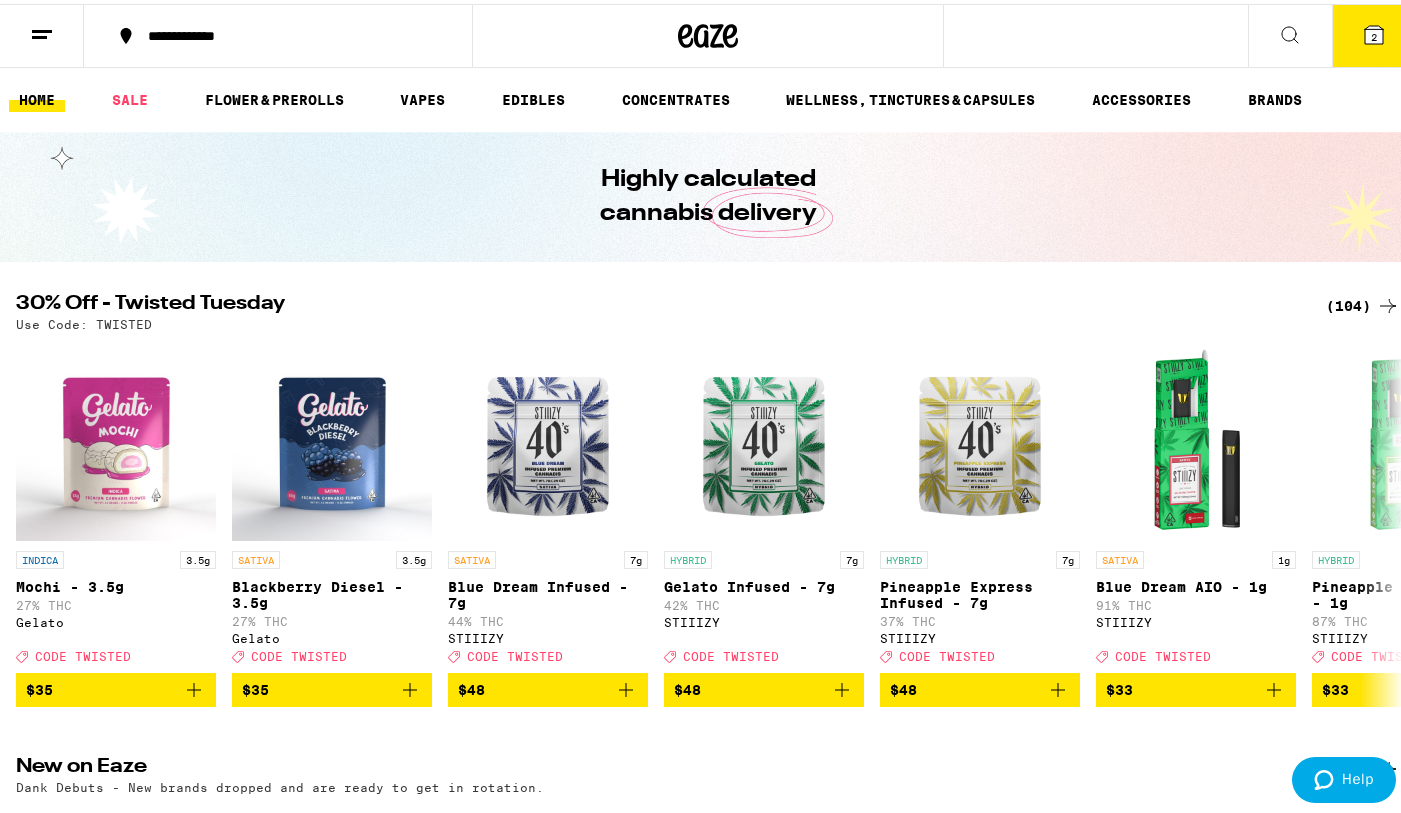 click on "2" at bounding box center [1374, 33] 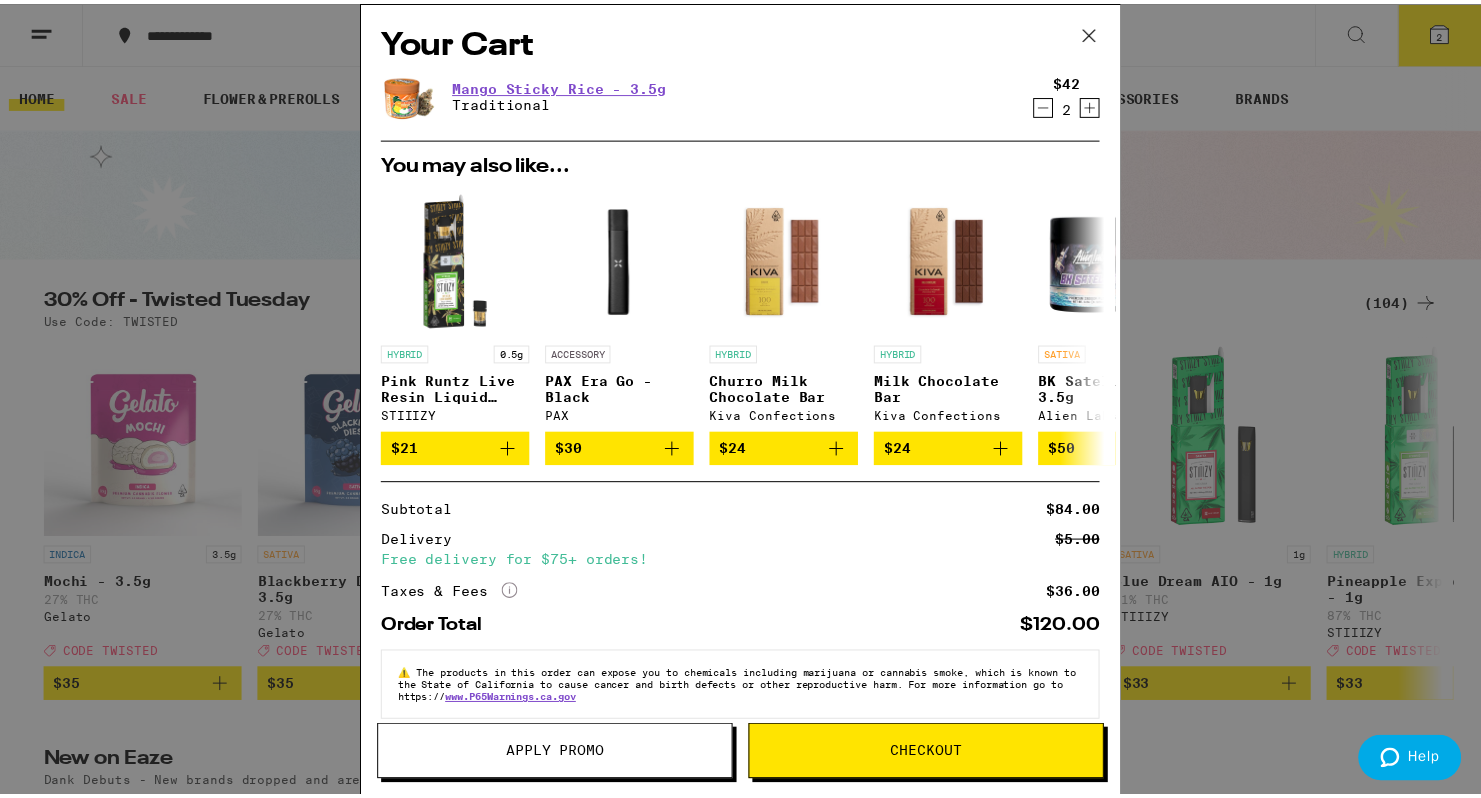 scroll, scrollTop: 21, scrollLeft: 0, axis: vertical 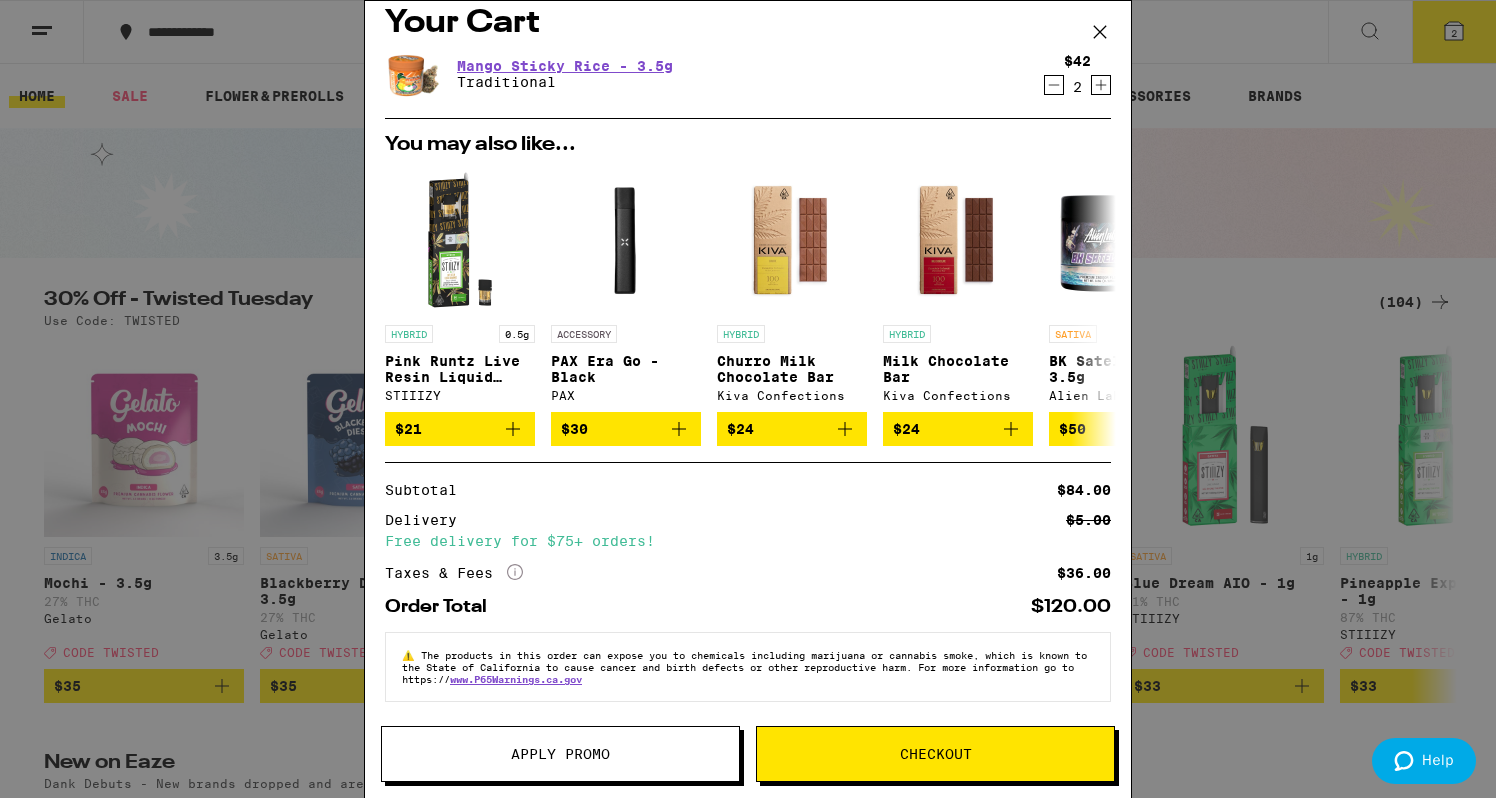 click on "Checkout" at bounding box center [936, 754] 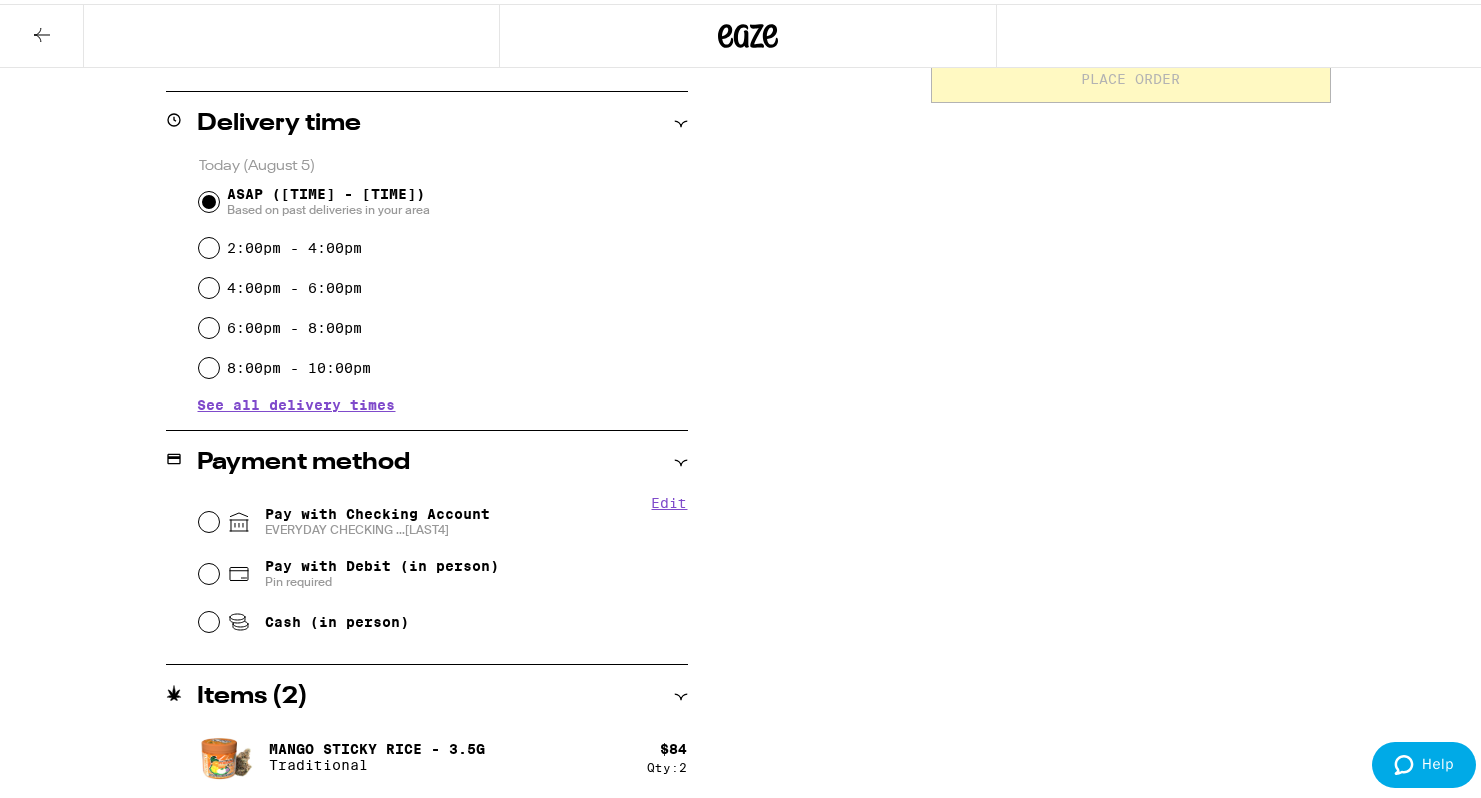 scroll, scrollTop: 469, scrollLeft: 0, axis: vertical 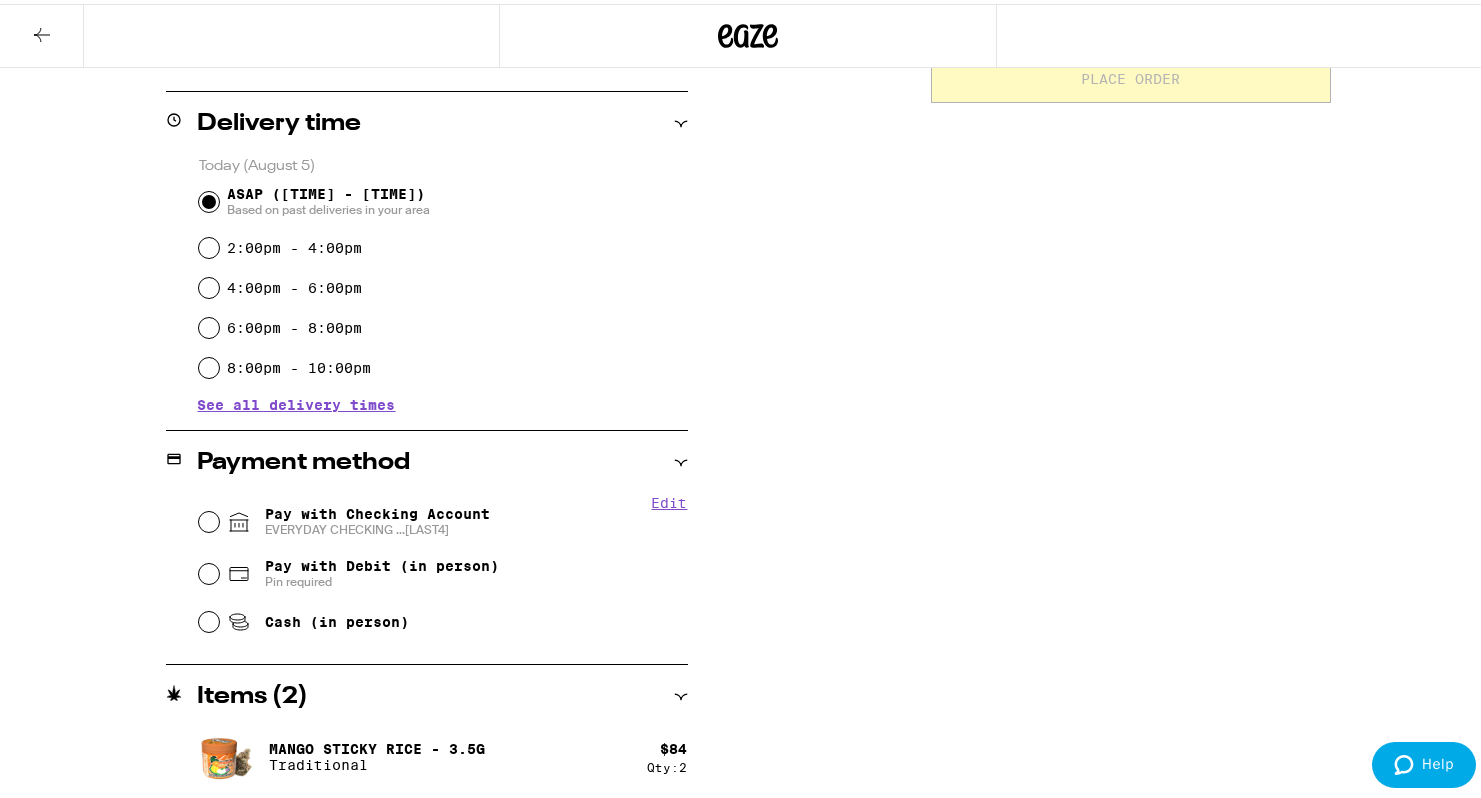 click on "Pay with Checking Account EVERYDAY CHECKING ...[LAST4]" at bounding box center [209, 518] 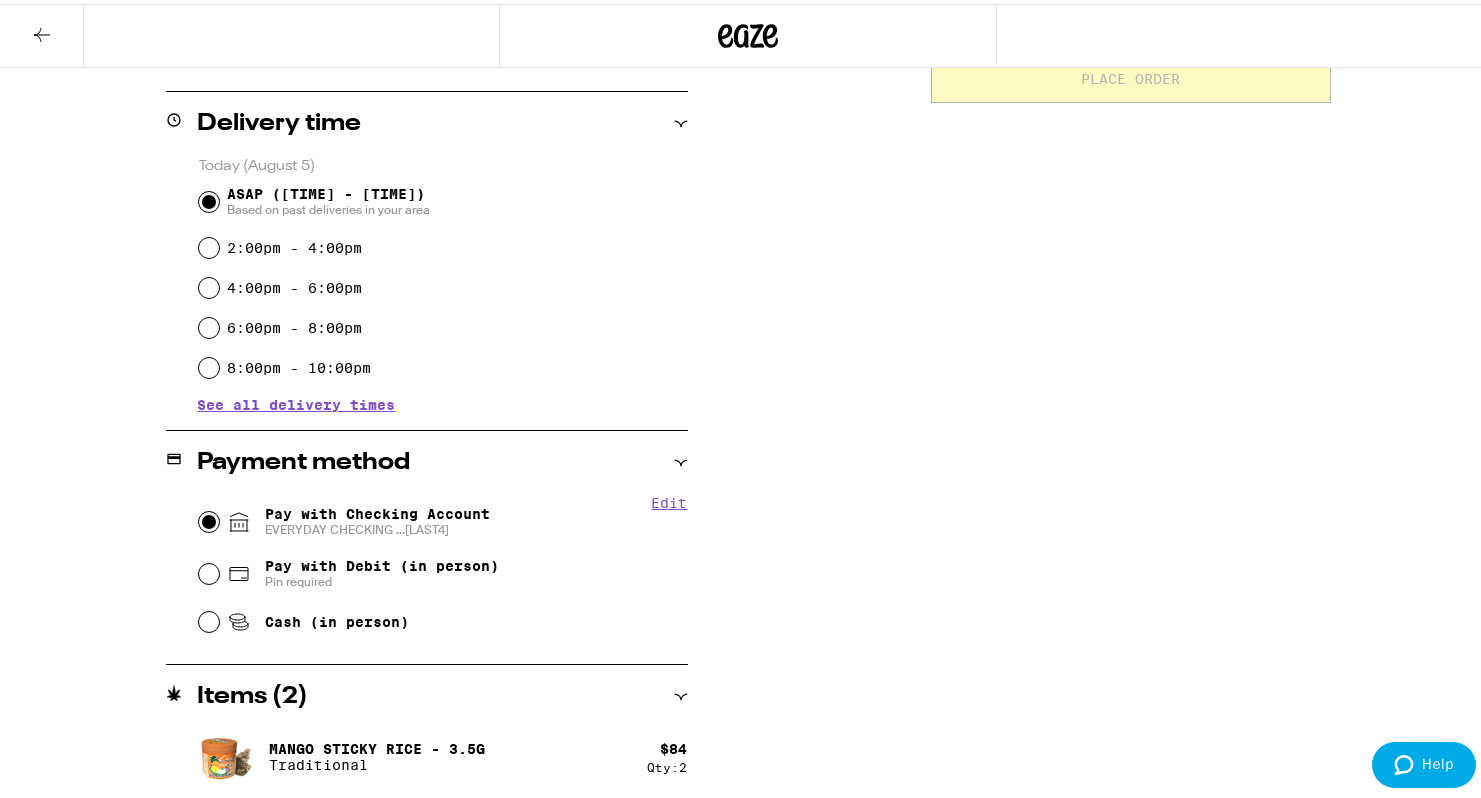 radio on "true" 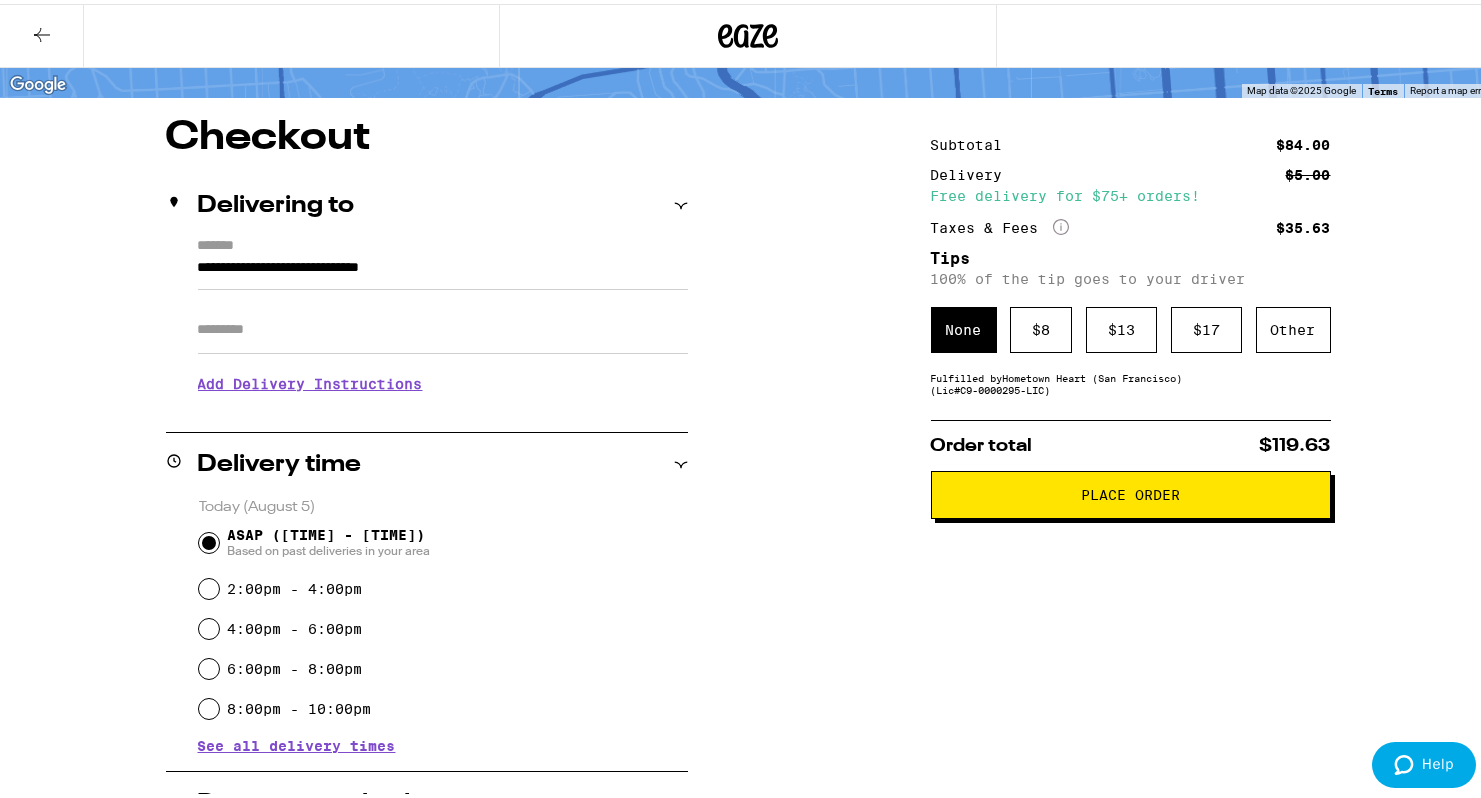 scroll, scrollTop: 129, scrollLeft: 0, axis: vertical 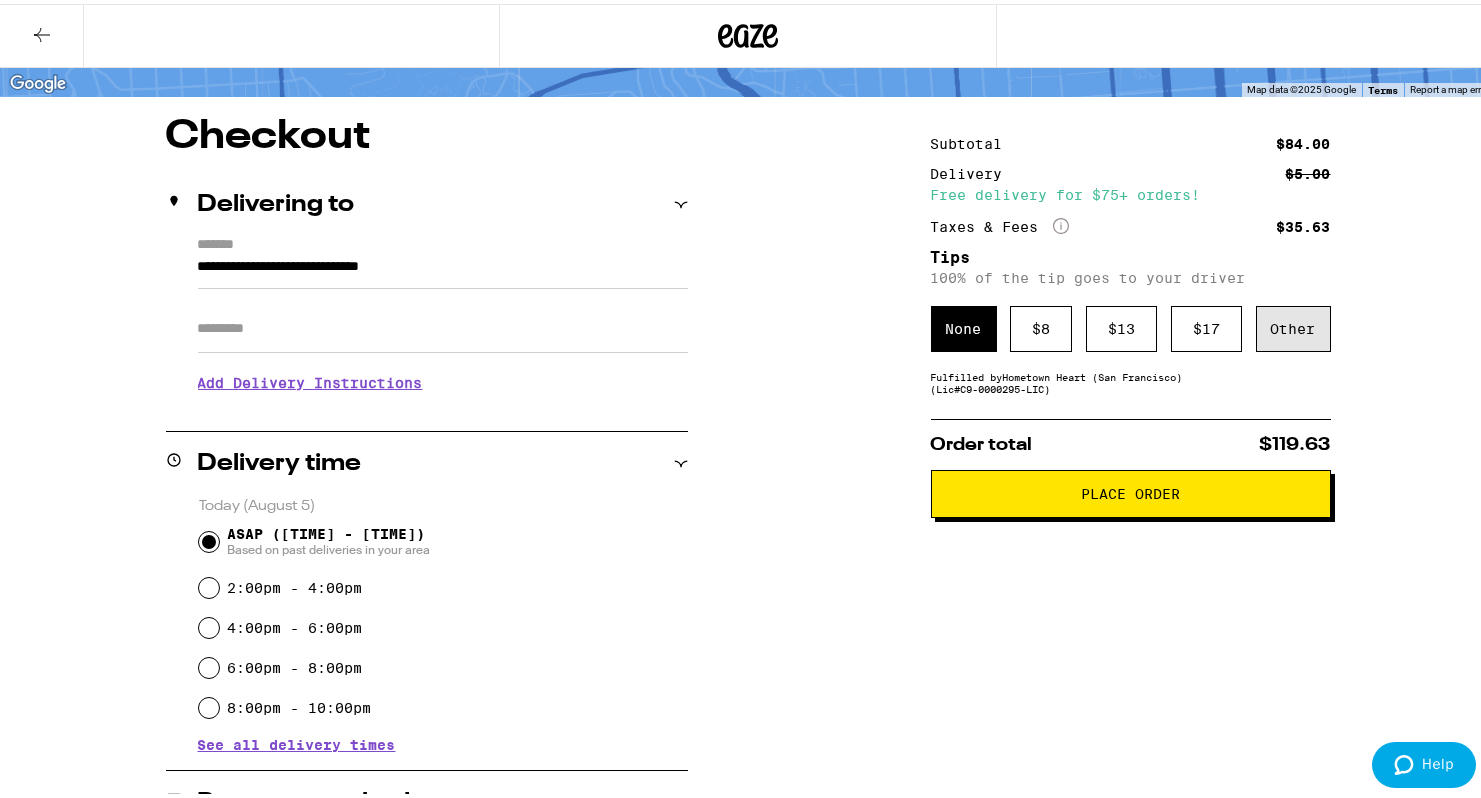 click on "Other" at bounding box center [1293, 325] 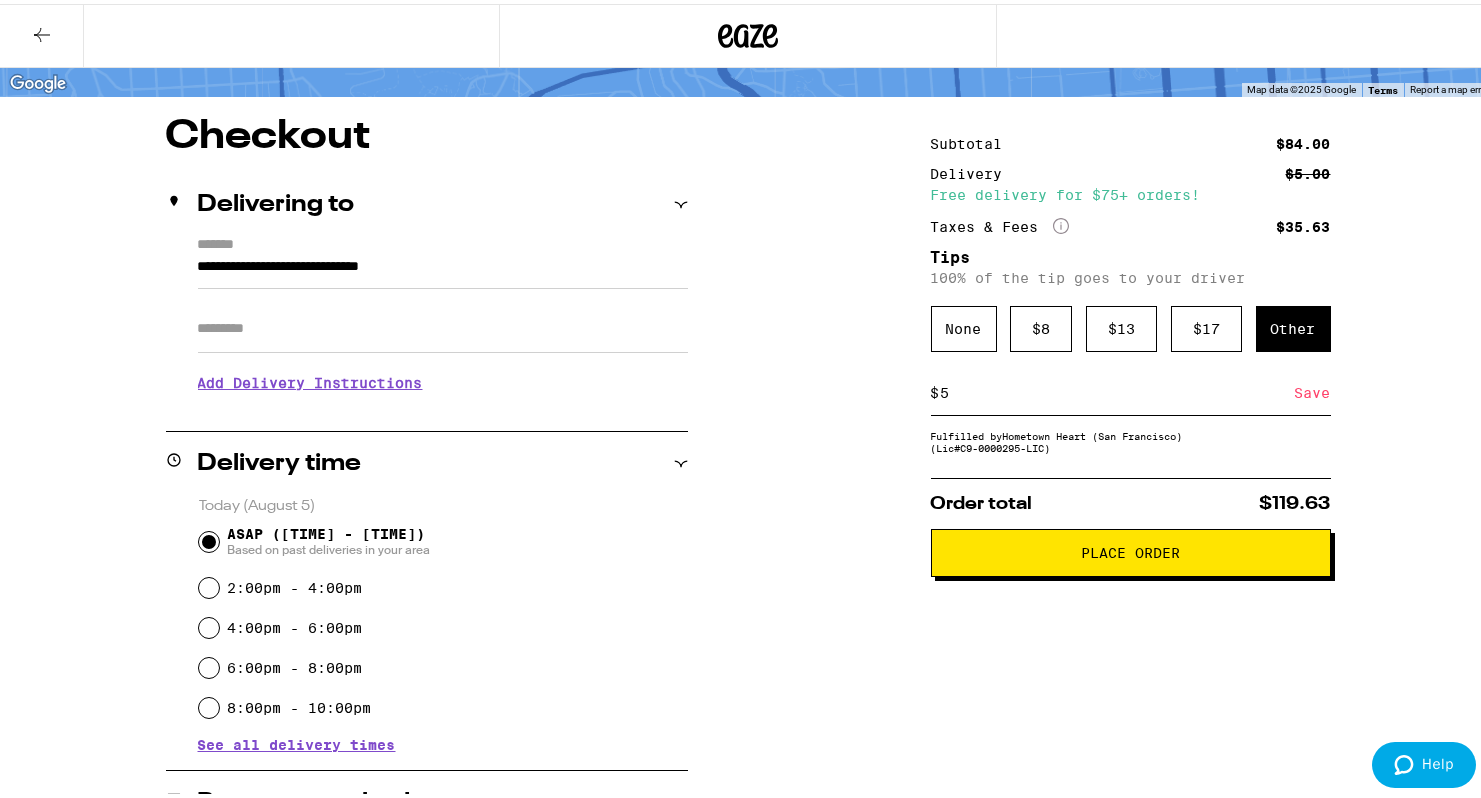 type on "5" 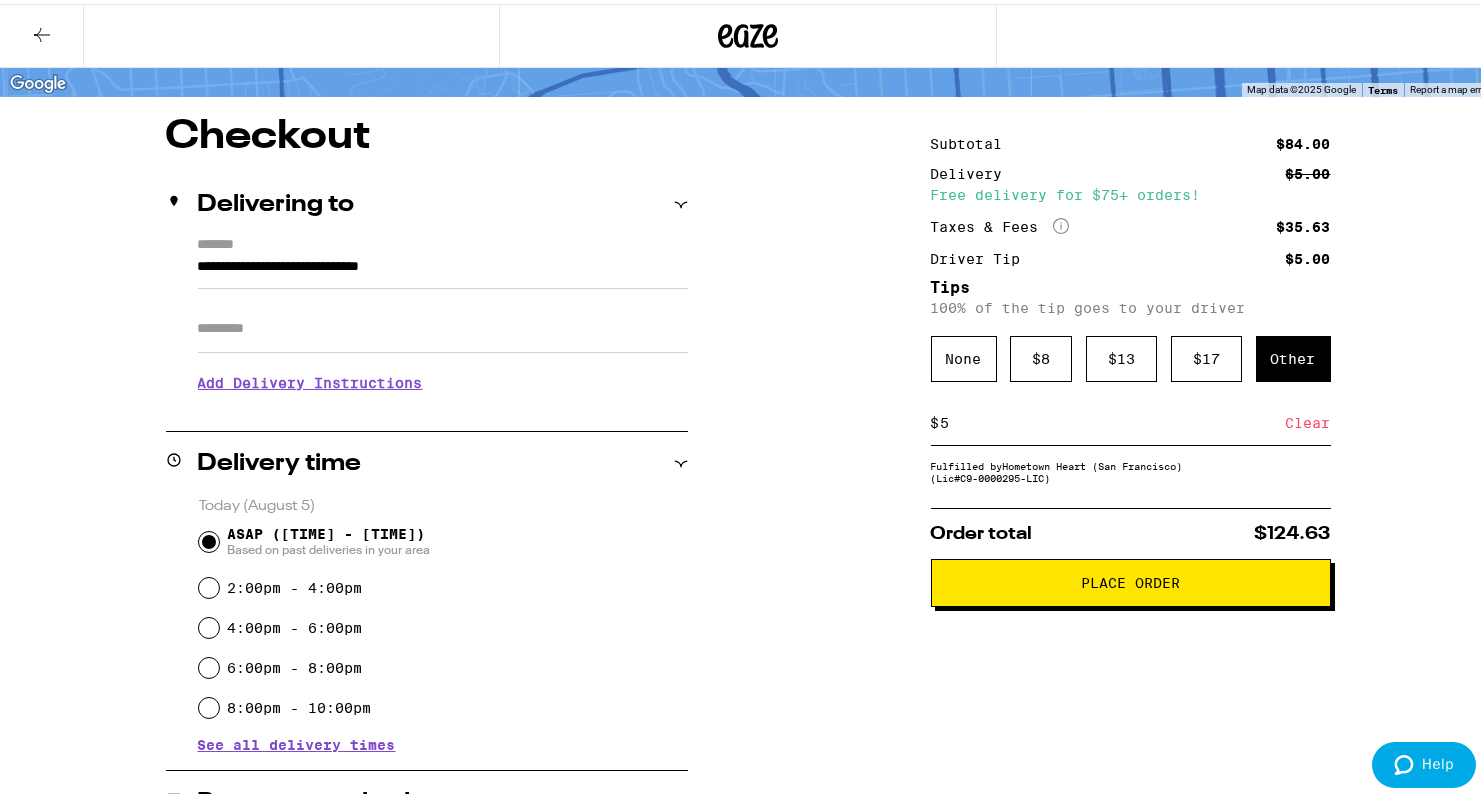 click on "Place Order" at bounding box center (1130, 579) 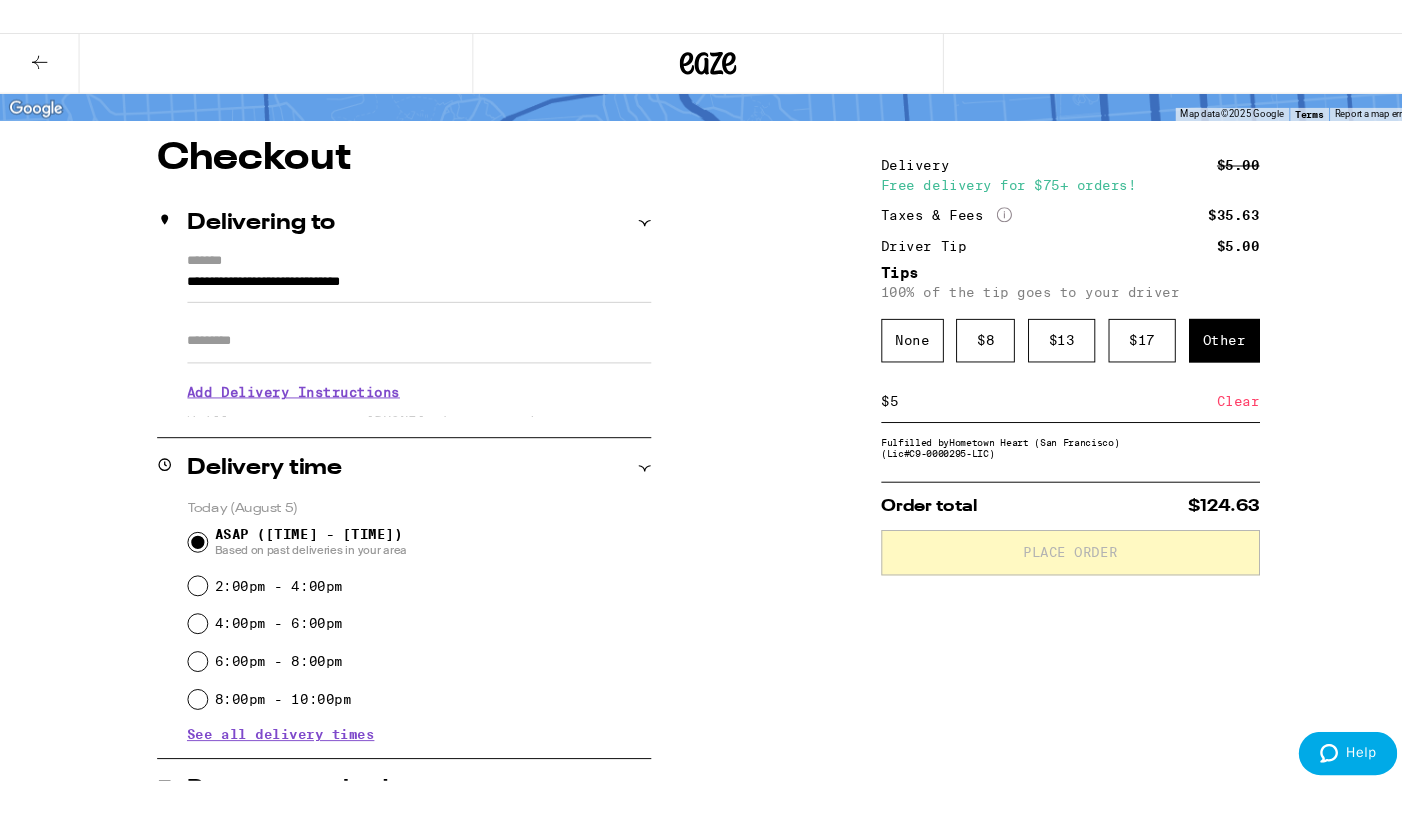scroll, scrollTop: 0, scrollLeft: 0, axis: both 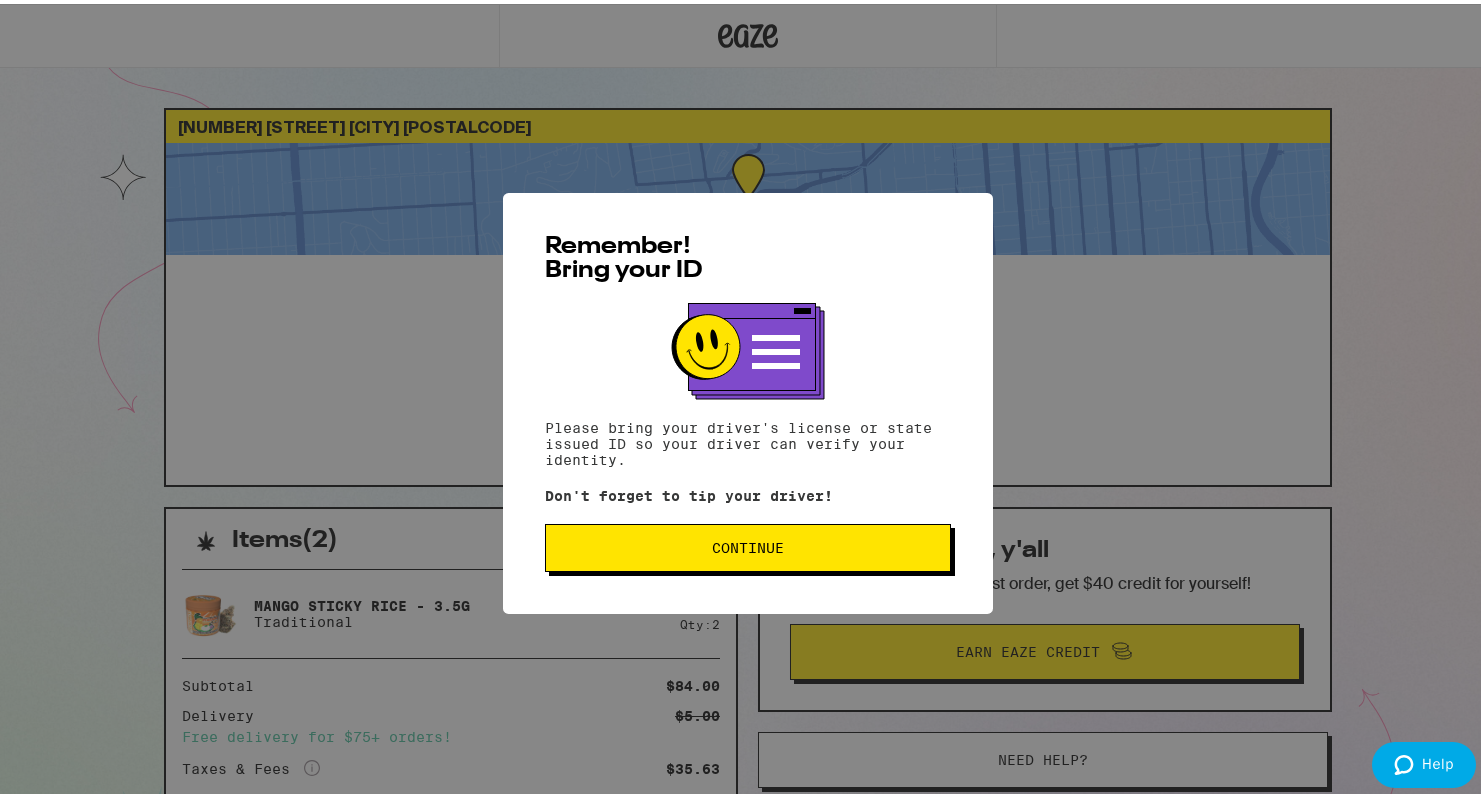 click on "Continue" at bounding box center (748, 544) 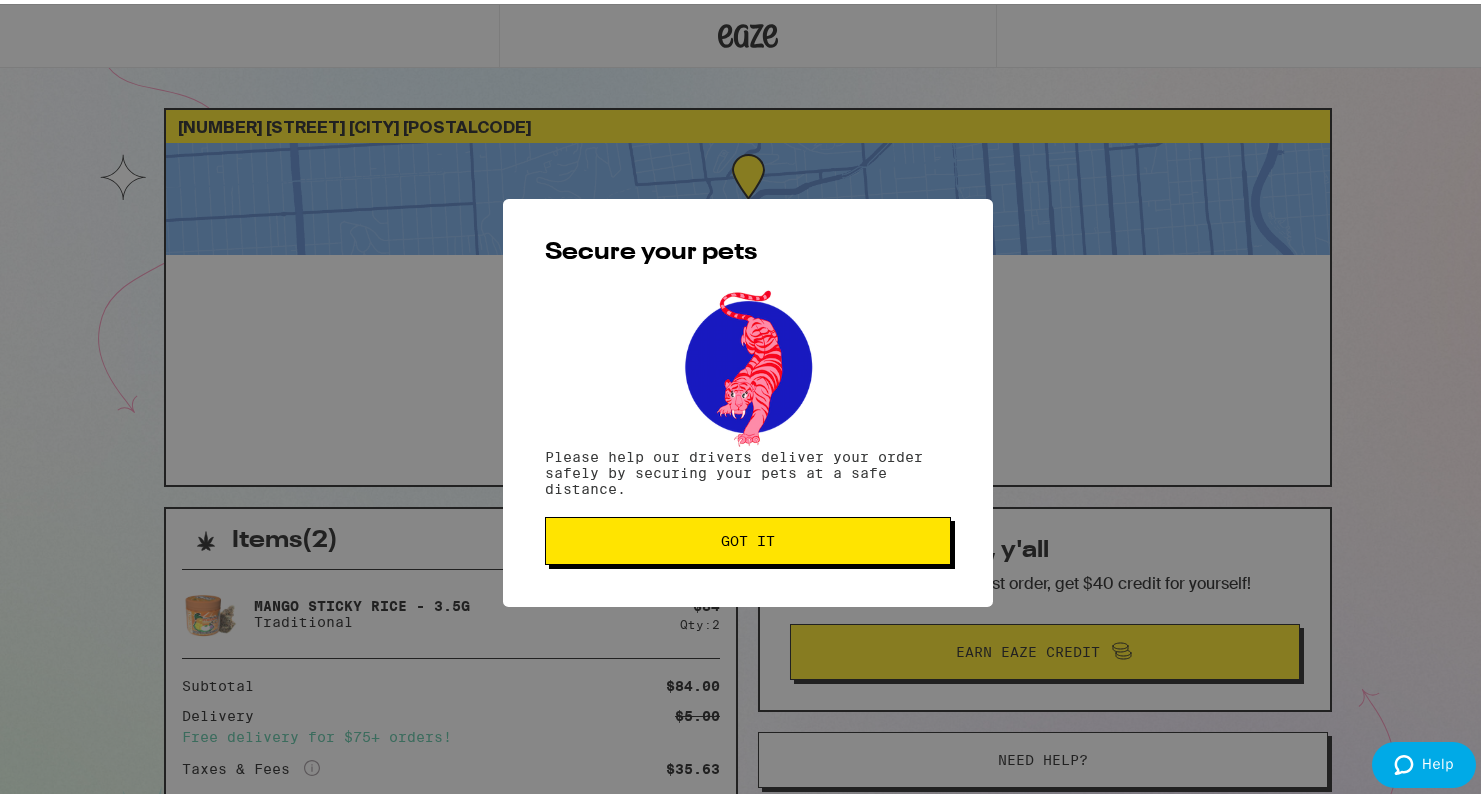 click on "Got it" at bounding box center [748, 537] 